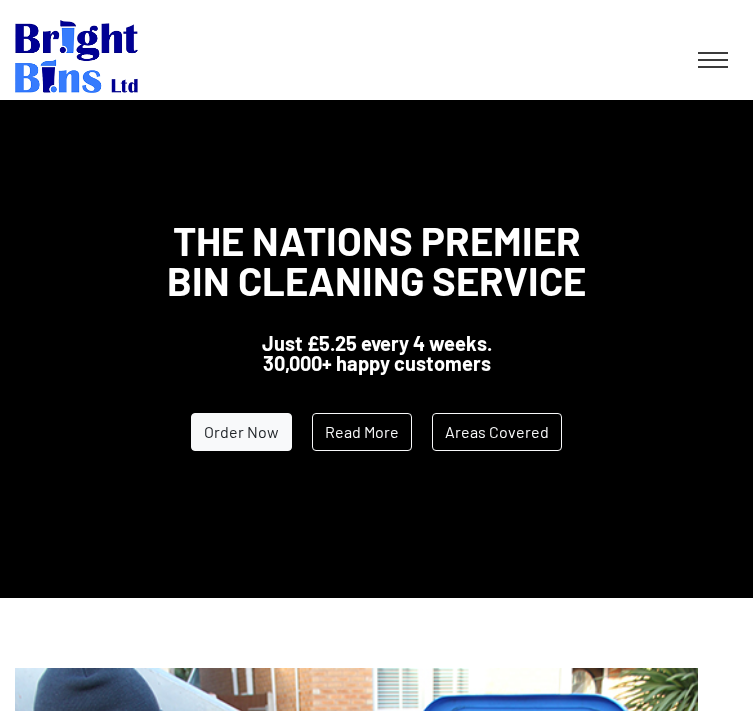 scroll, scrollTop: 0, scrollLeft: 0, axis: both 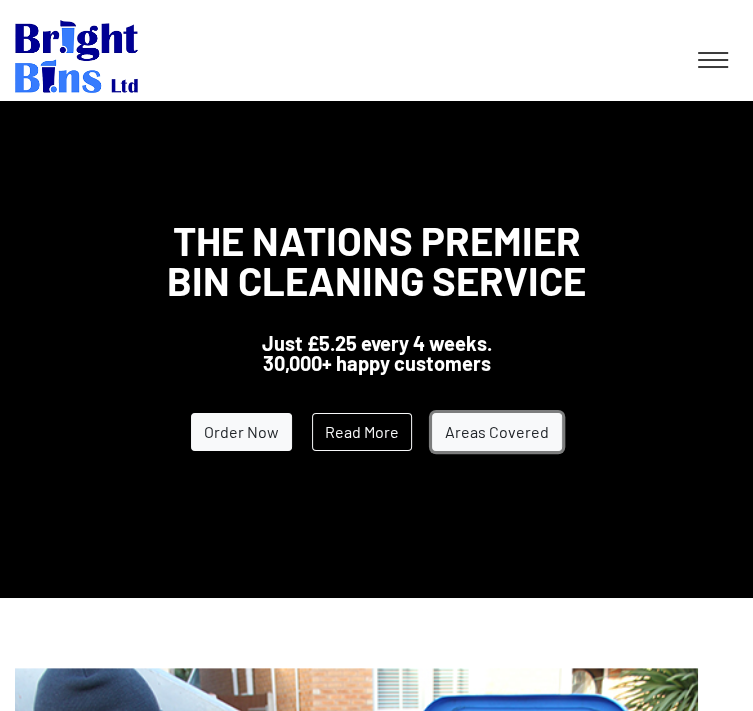 click on "Areas Covered" at bounding box center [497, 432] 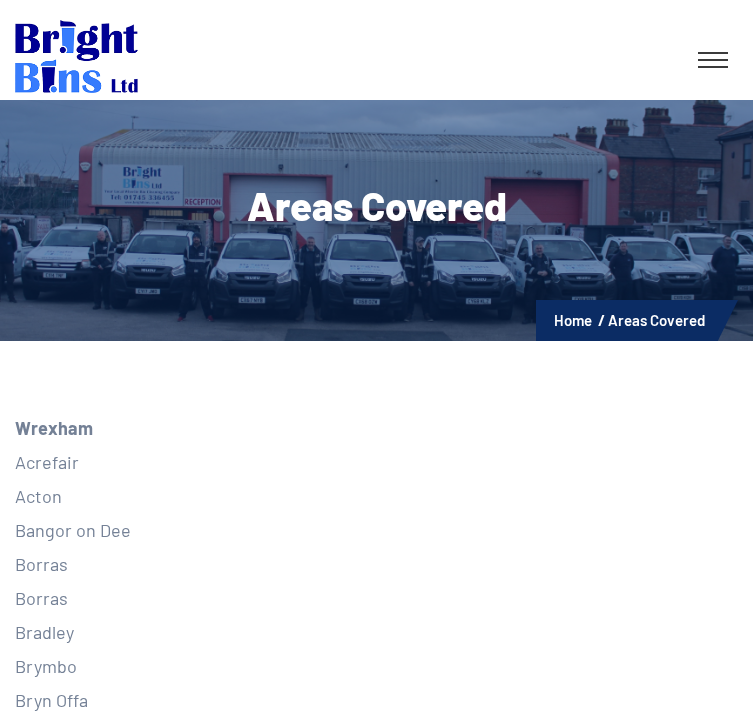 scroll, scrollTop: 0, scrollLeft: 0, axis: both 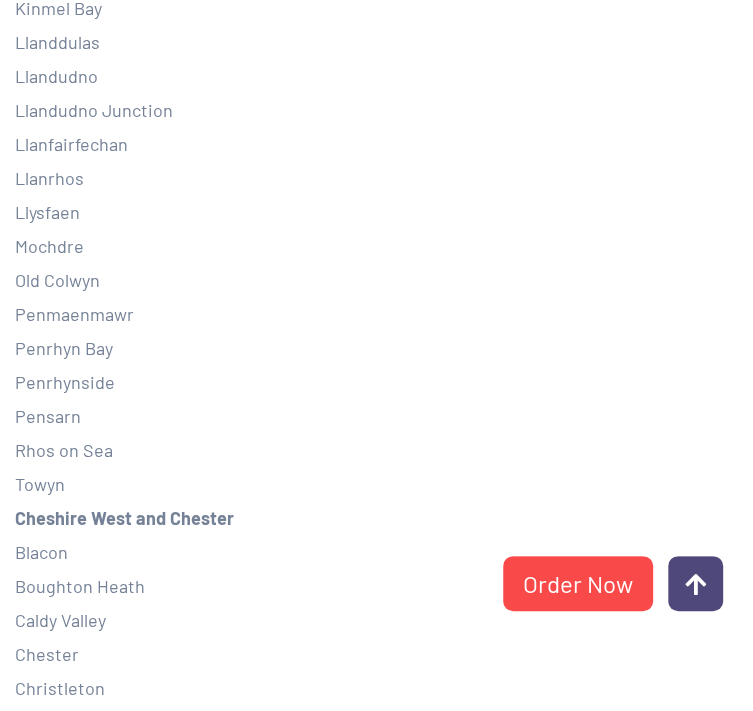 click on "Llandudno" at bounding box center [376, 76] 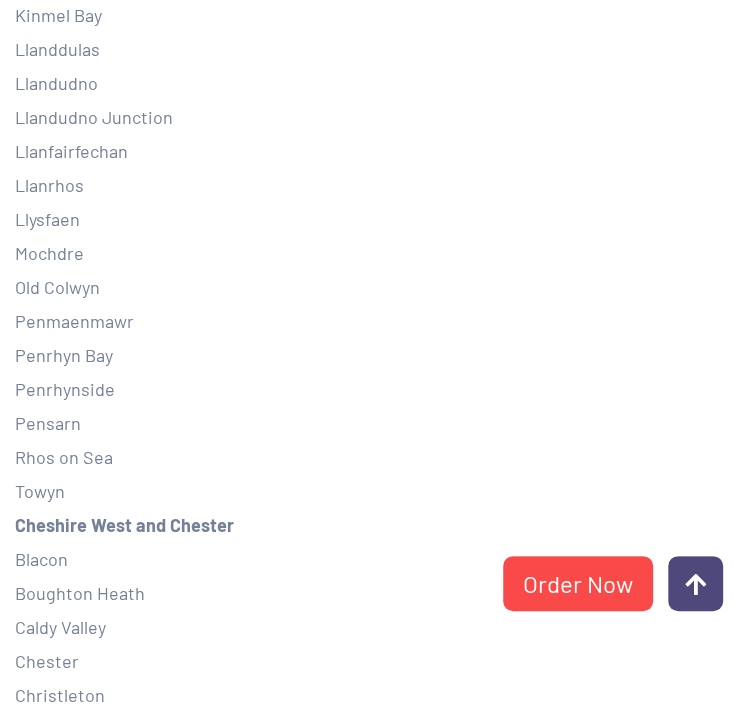 scroll, scrollTop: 5600, scrollLeft: 0, axis: vertical 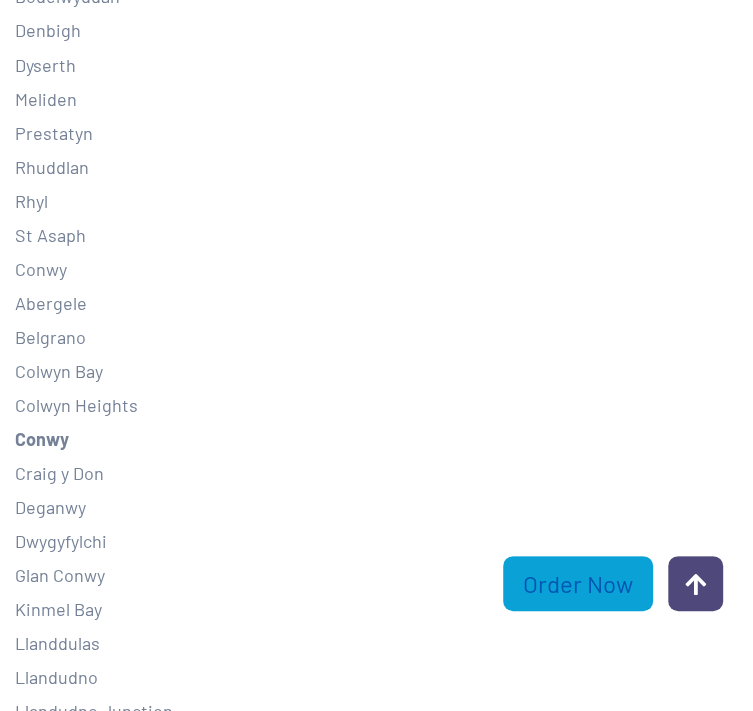 click on "Order Now" at bounding box center (578, 583) 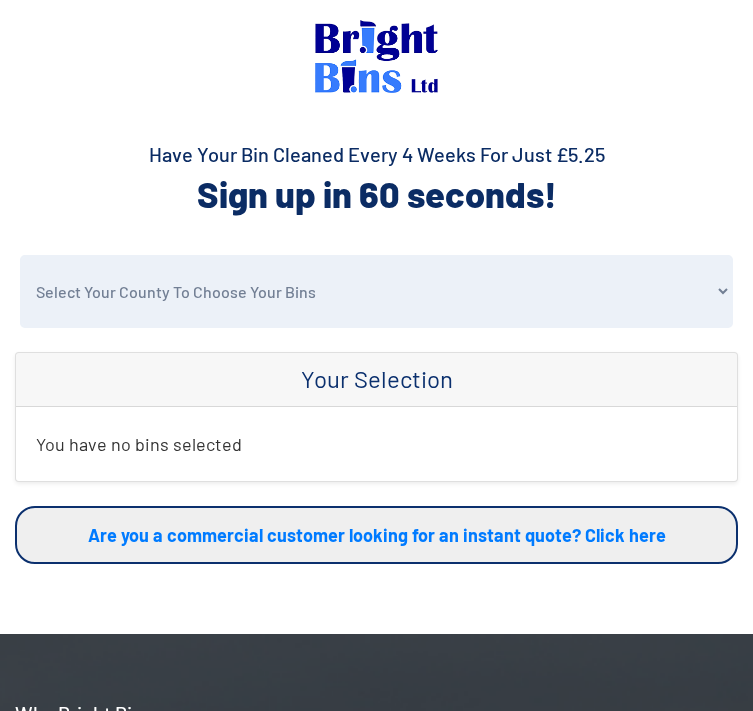 scroll, scrollTop: 0, scrollLeft: 0, axis: both 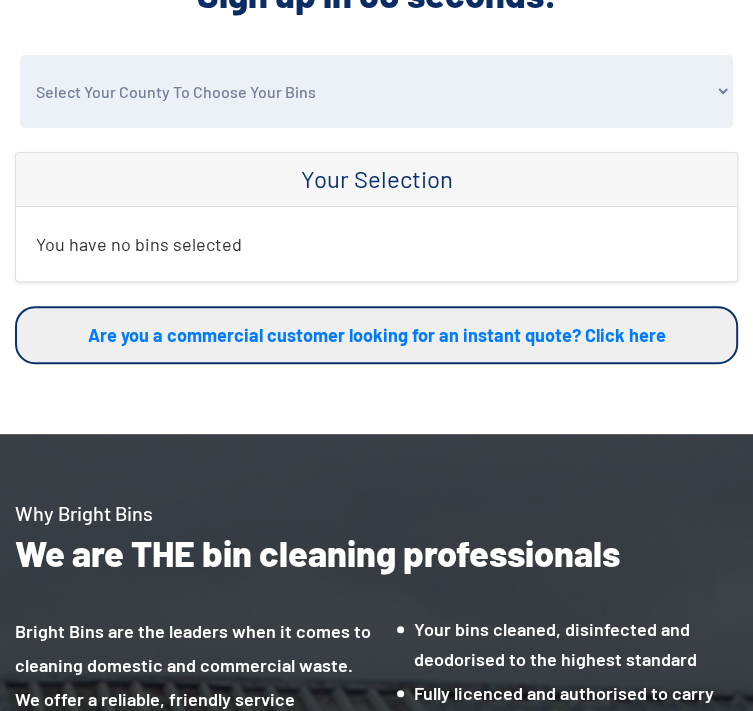 click on "You have no bins selected" at bounding box center [376, 244] 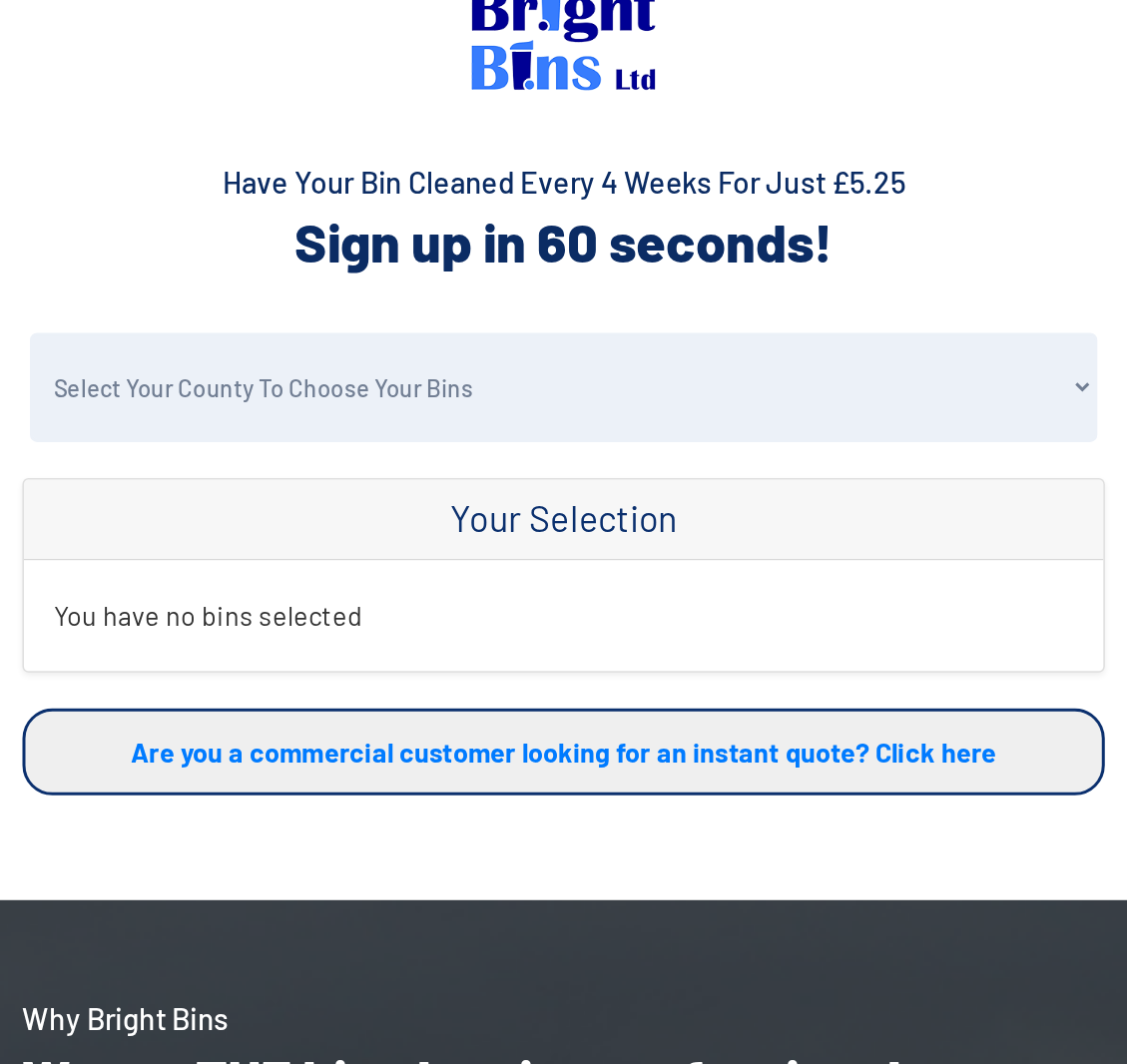 scroll, scrollTop: 0, scrollLeft: 0, axis: both 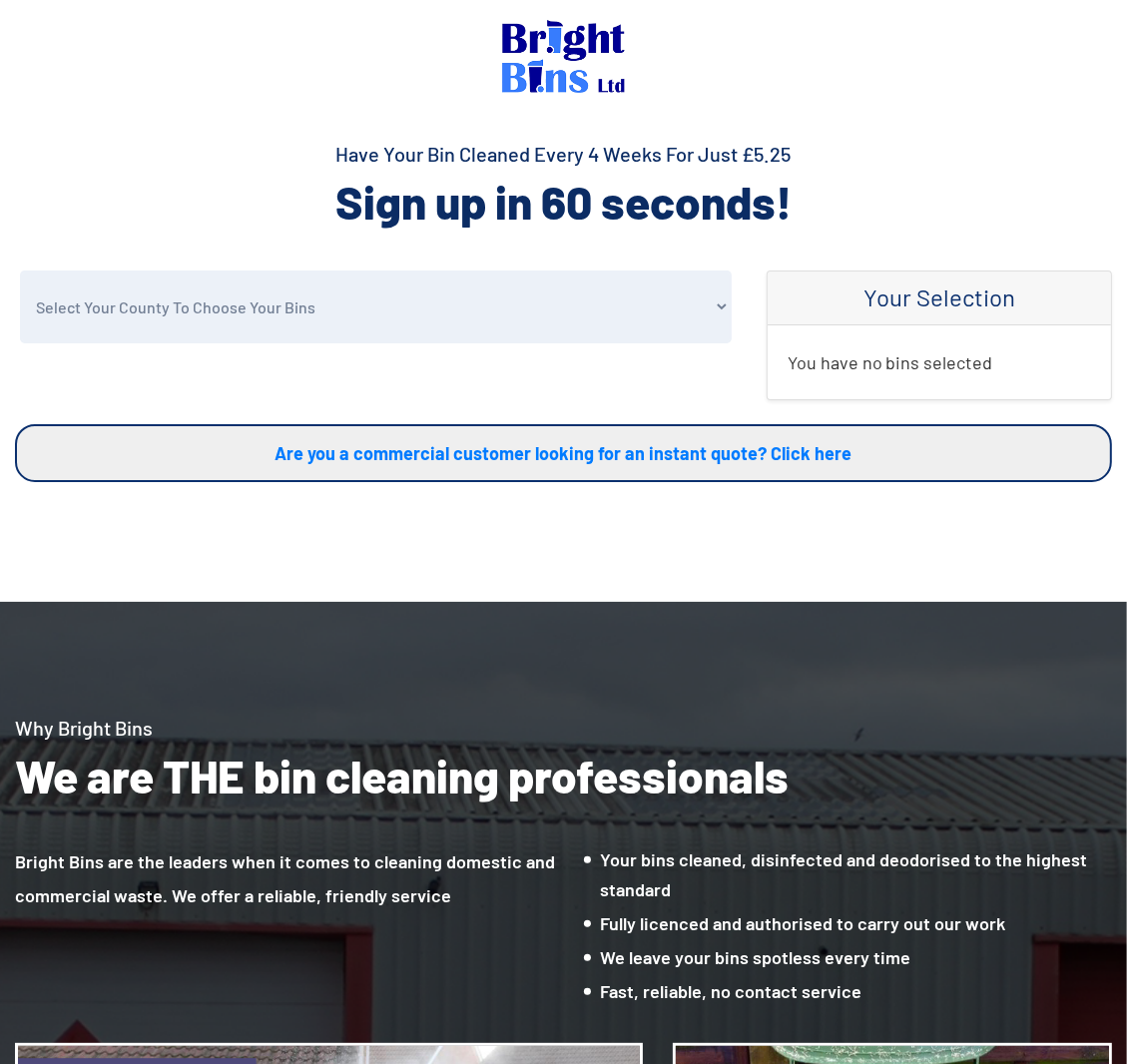 drag, startPoint x: 727, startPoint y: 1, endPoint x: 217, endPoint y: 523, distance: 729.78353 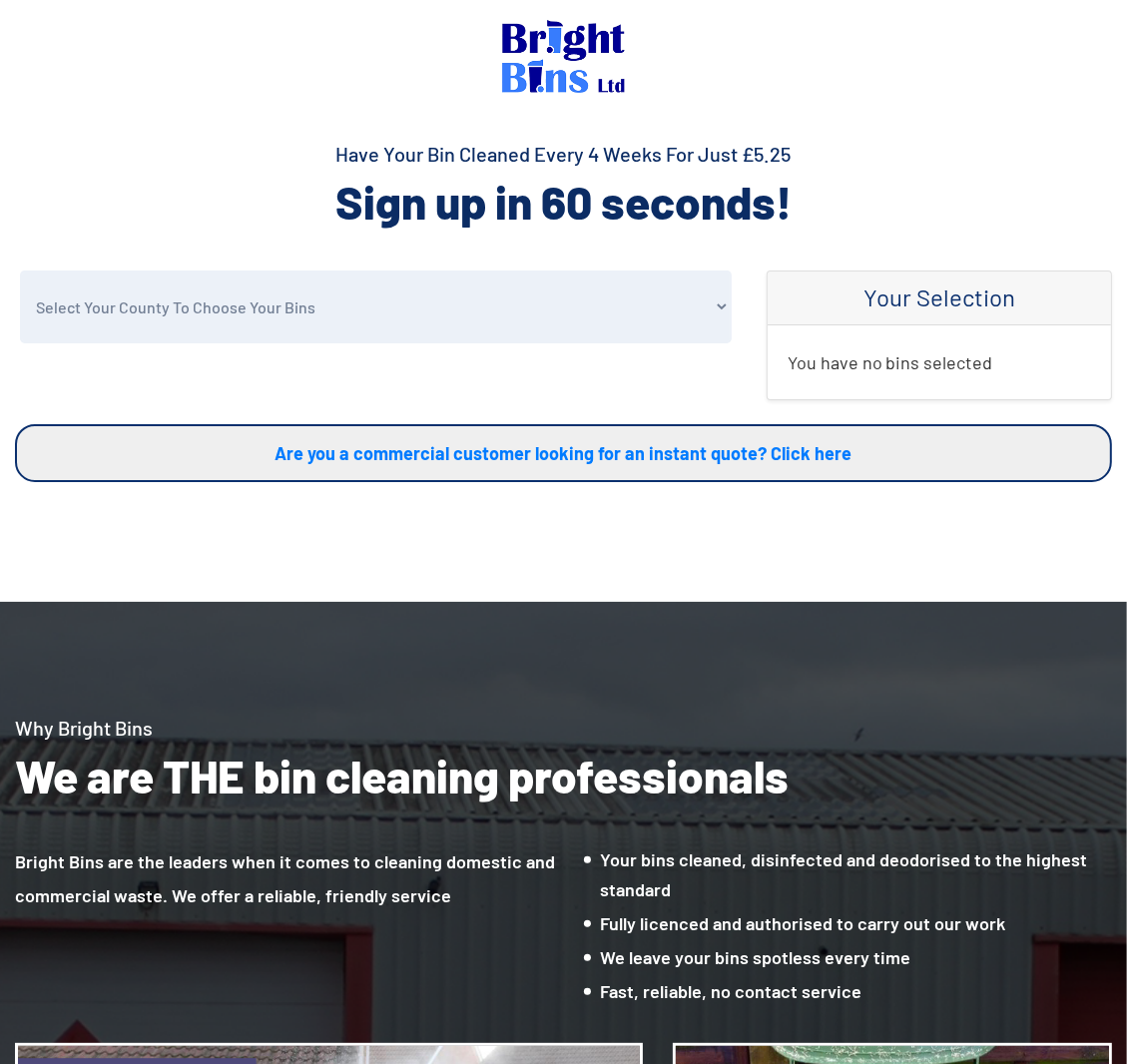 click on "Select Your County To Choose Your Bins Cheshire Conwy Denbighshire Flintshire Shropshire Wirral Wrexham Warrington Halton Other" at bounding box center [375, 306] 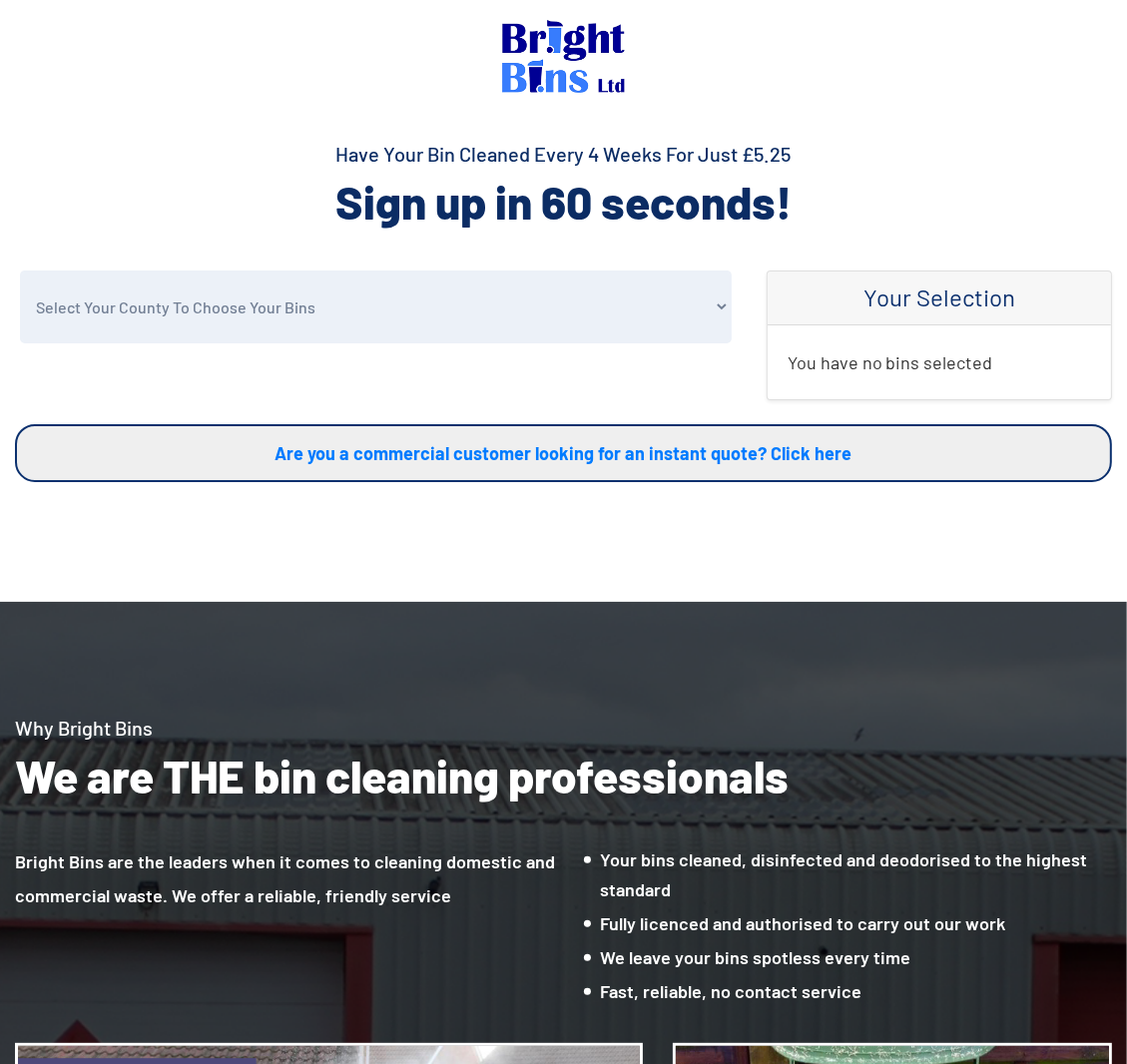 select on "Conwy" 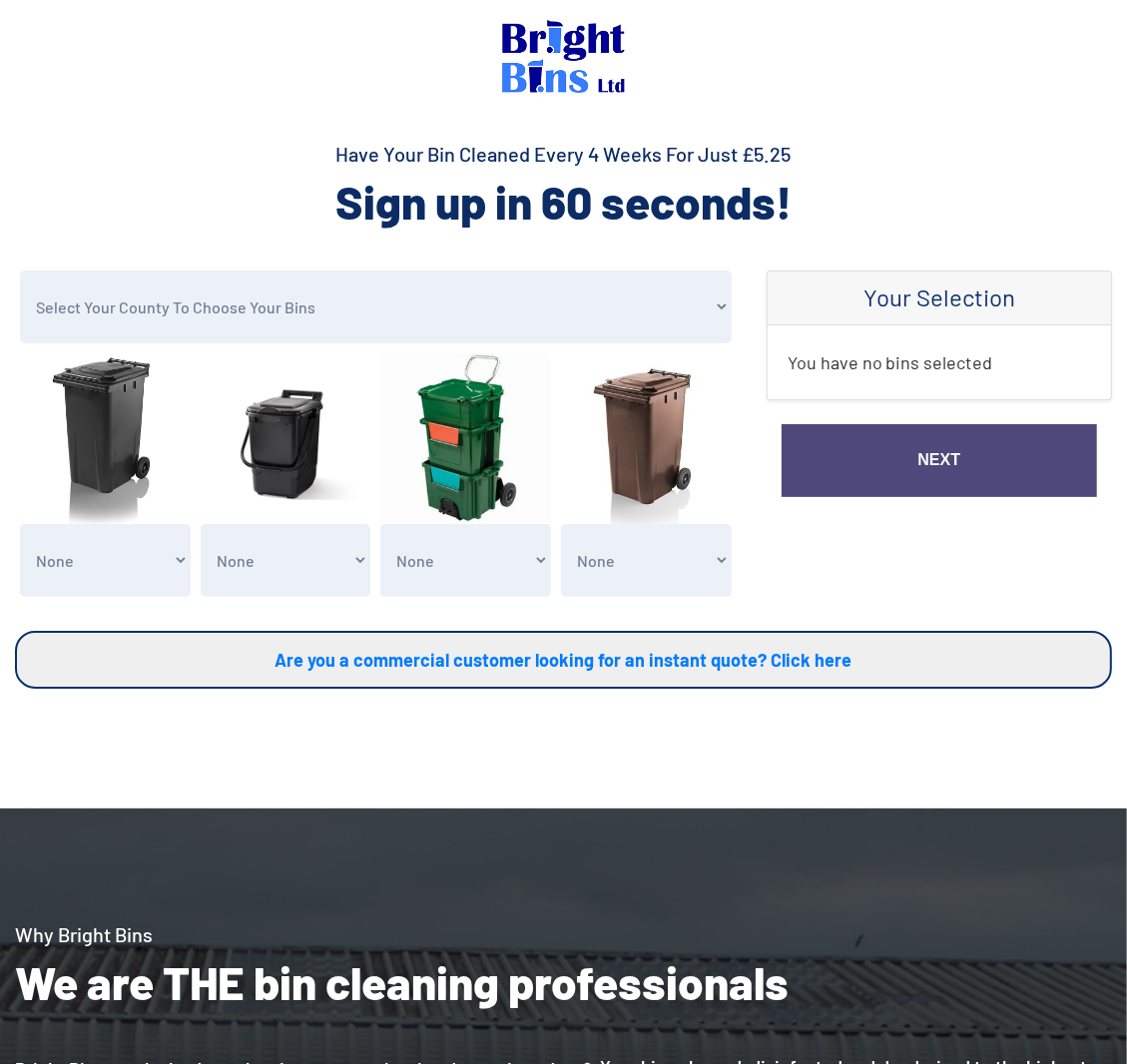 click on "None General Waste Bin - X1 (£5.25) General Waste Bin - X2 (£10.50) General Waste Bin - X3 (£15.75) General Waste Bin - X4 (£21.00) General Waste Bin - X5 (£26.25)" at bounding box center [105, 560] 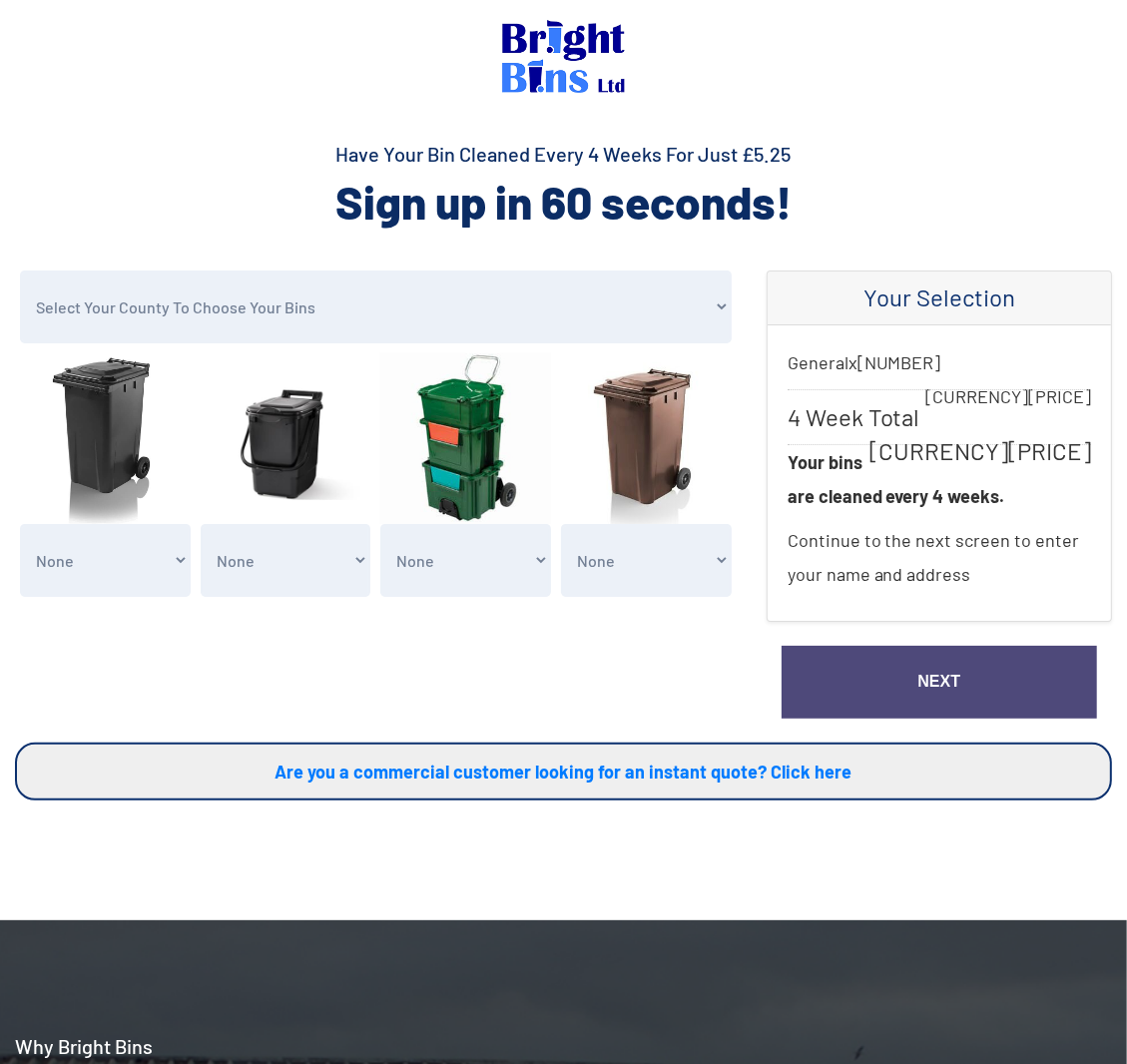 click on "None Clean my 1 Food Waste Bin - £2.00 Clean my 2 Food Waste Bins - £4.00 Clean my 3 Food Waste Bins - £6.00 Clean my 4 Food Waste Bins - £8.00 Clean my 5 Food Waste Bins - £10.00" at bounding box center [285, 560] 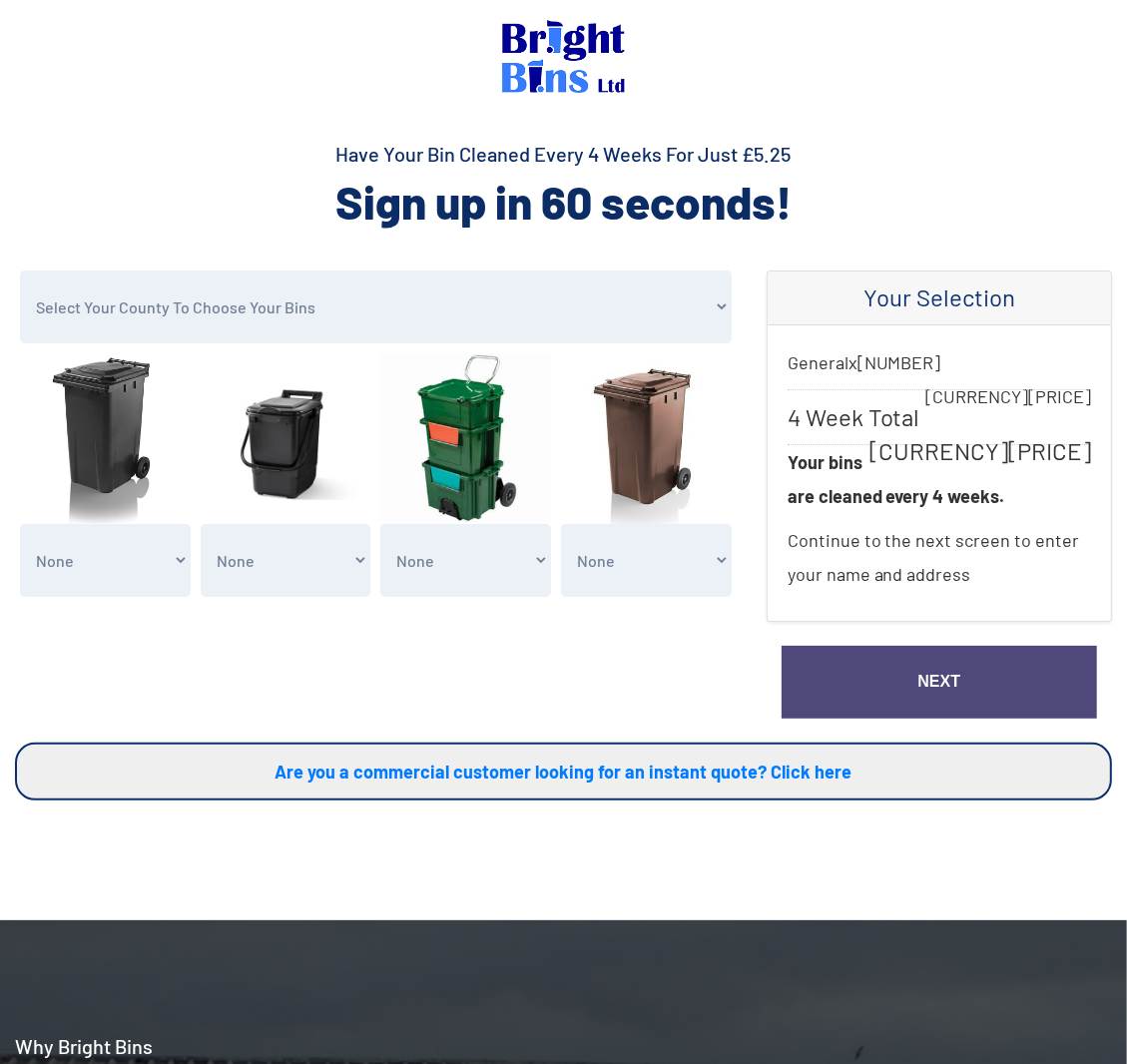 select on "1" 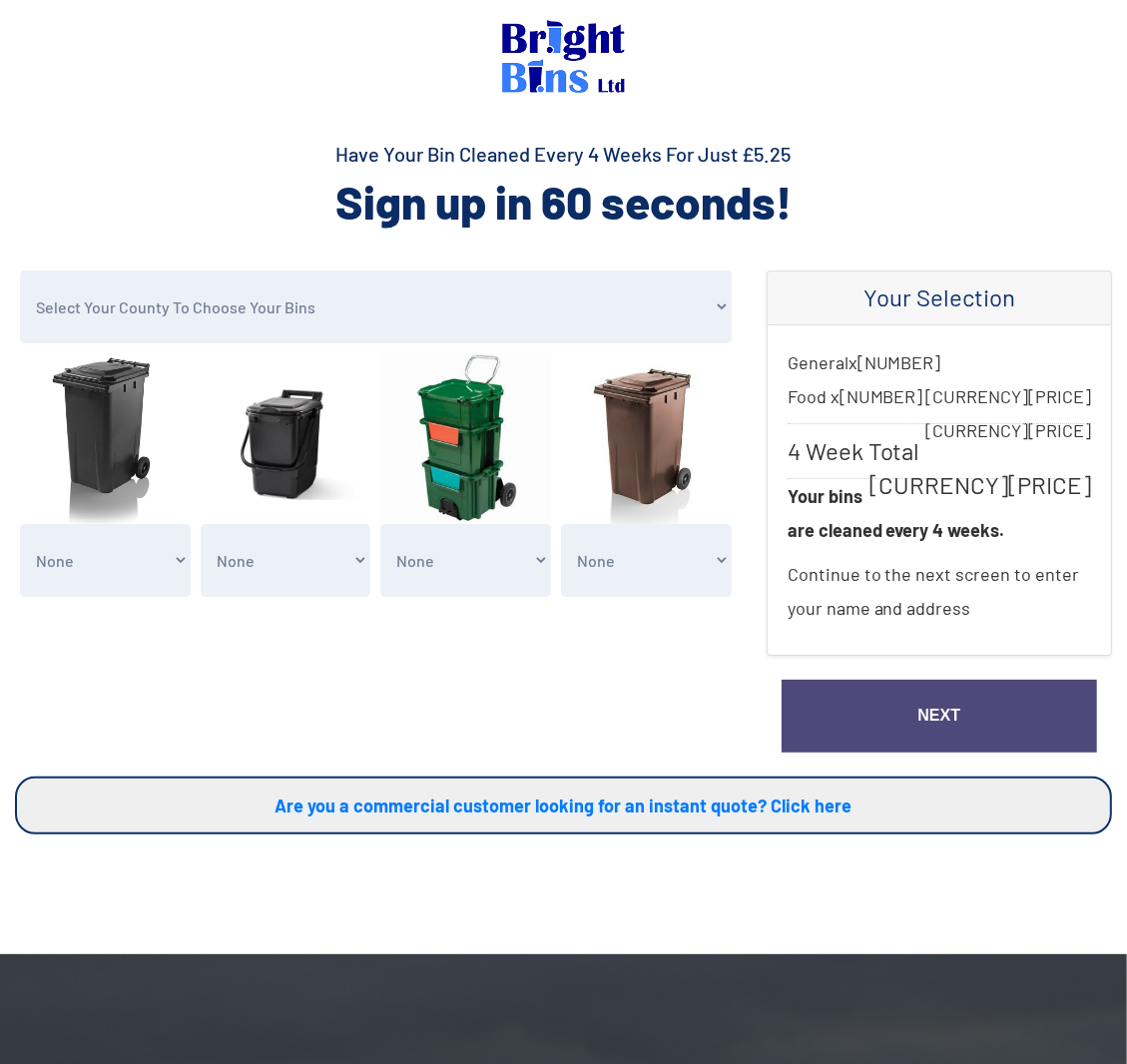 click on "None Recycling Waste Bin - X1 (£5.25) Recycling Waste Bin - X2 (£10.50) Recycling Waste Bin - X3 (£15.75) Recycling Waste Bin - X4 (£21.00) Recycling Waste Bin - X5 (£26.25)" at bounding box center (465, 560) 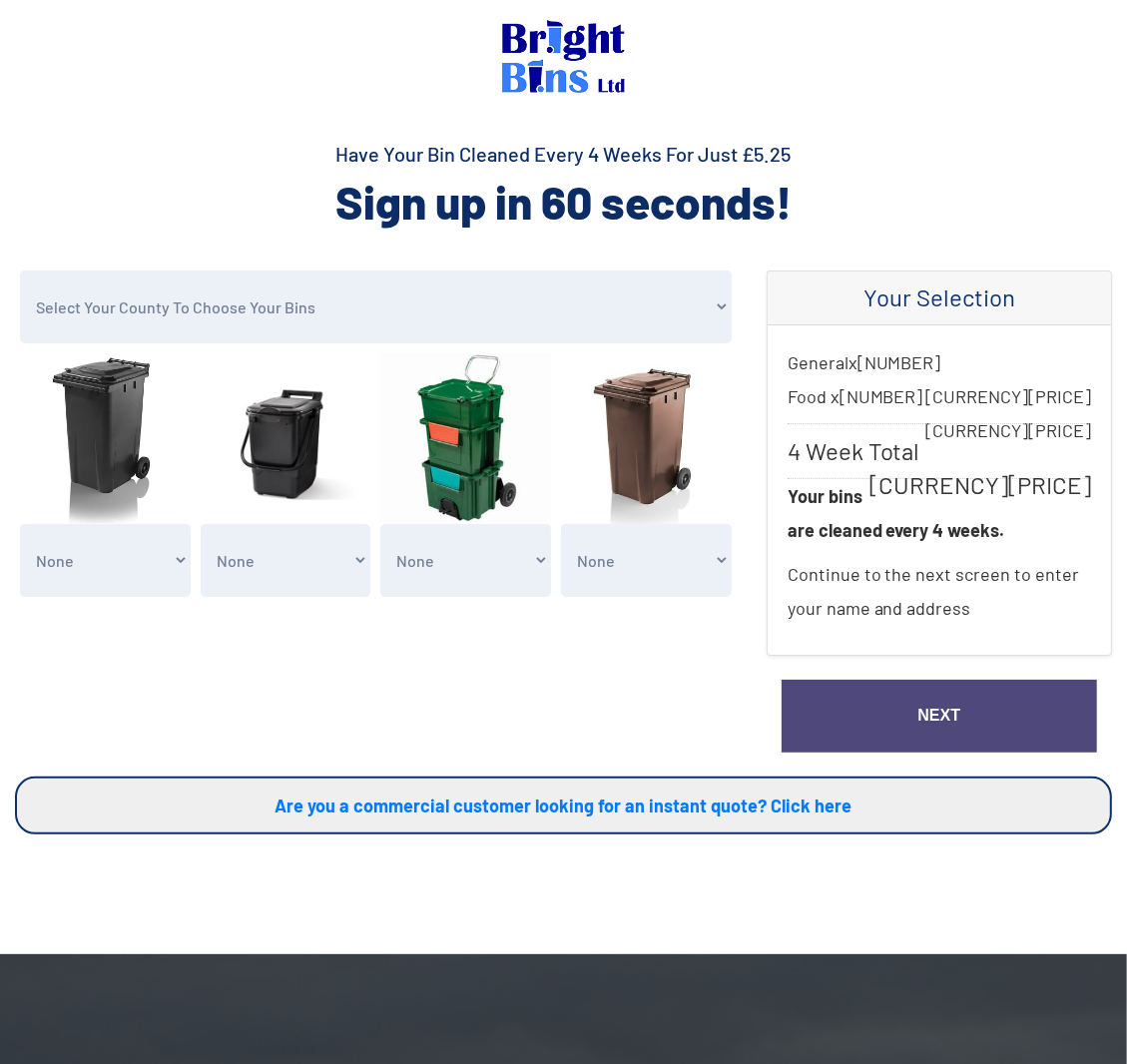 select on "1" 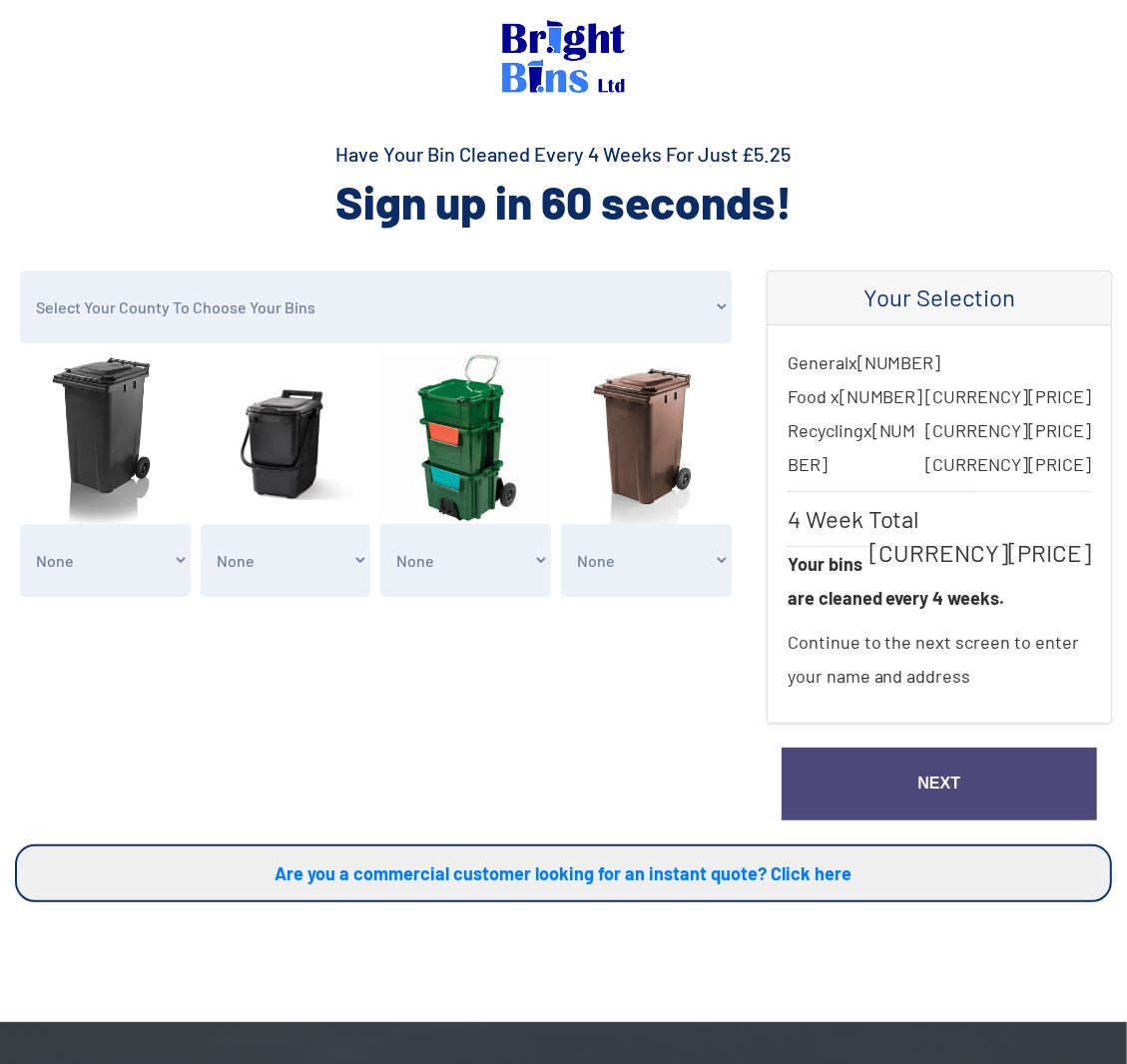 click on "Next" at bounding box center (939, 784) 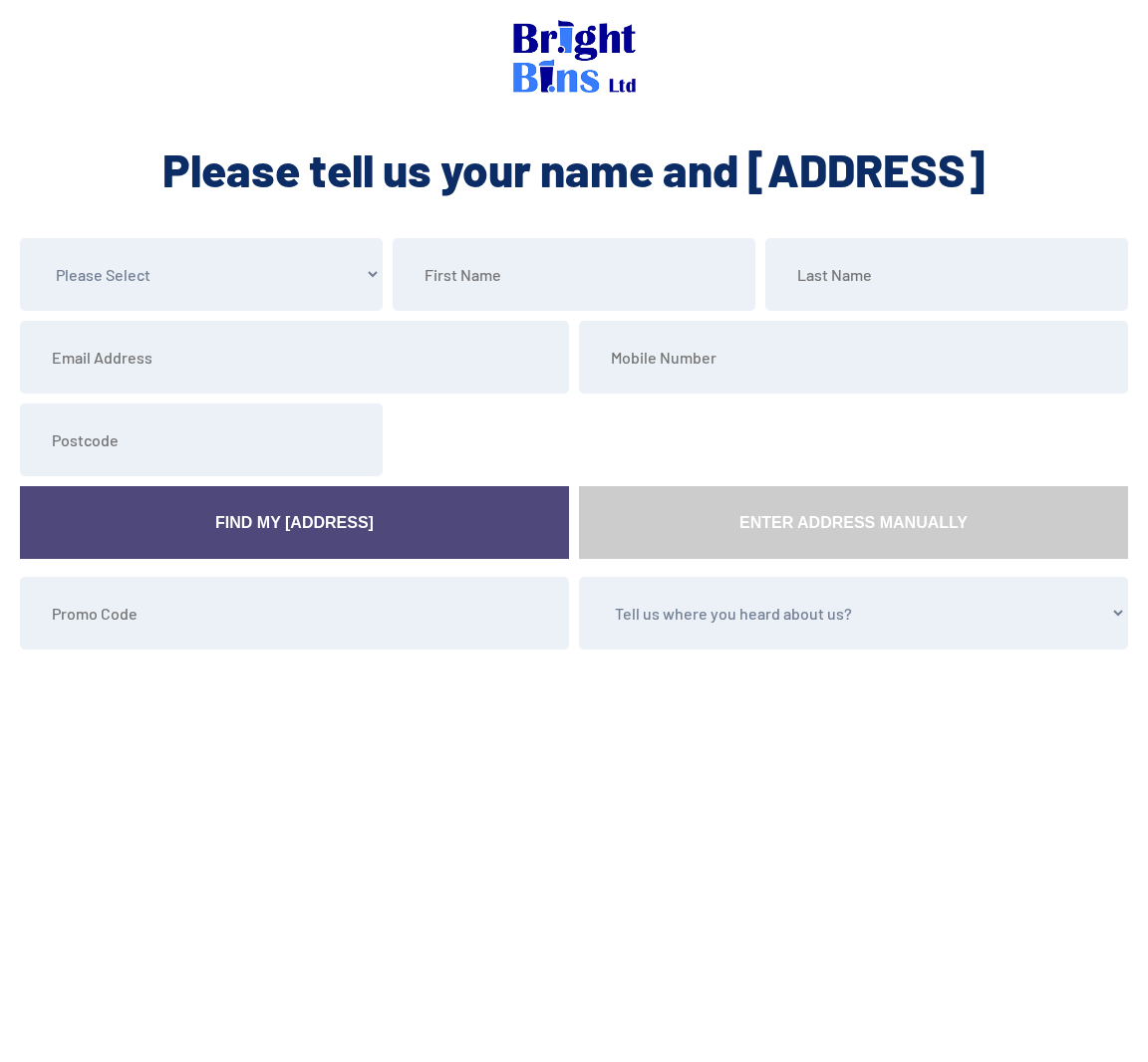 scroll, scrollTop: 0, scrollLeft: 0, axis: both 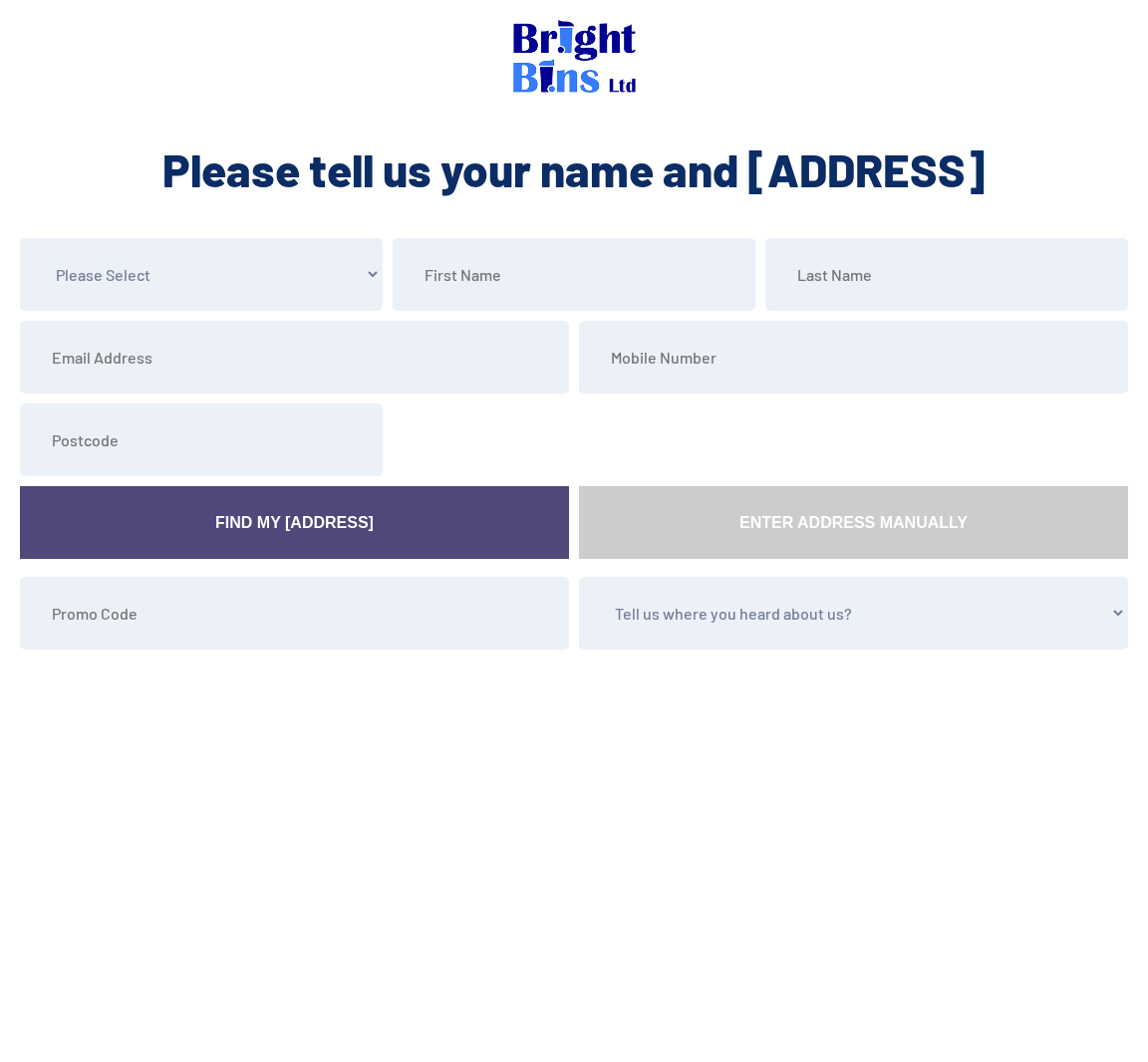 select on "Miss" 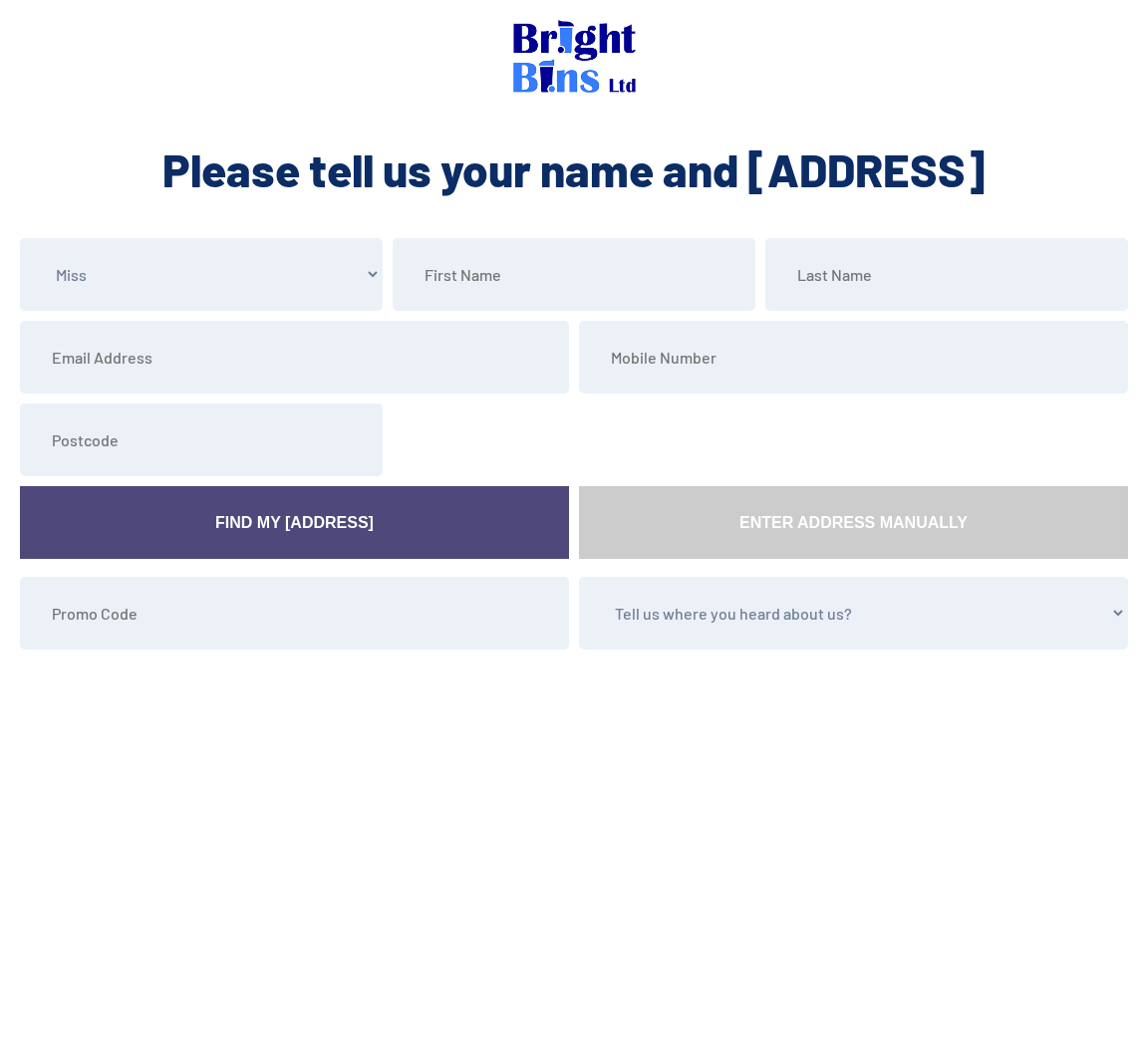 click on "Please Select [TITLE] [FIRST] [LAST] [EMAIL] [PHONE] [NUMBER] [STREET] [CITY] [COUNTY] [COUNTY] [COUNTY] [COUNTY] [COUNTY] [COUNTY] [COUNTY] [POSTCODE] Tell us where you heard about us? Word of Mouth Leaflet Sticker On Bin Spoke To Driver Canvasser Google Social Media Heart Radio Text Message Promo Card Other Back Order Now" at bounding box center (201, 274) 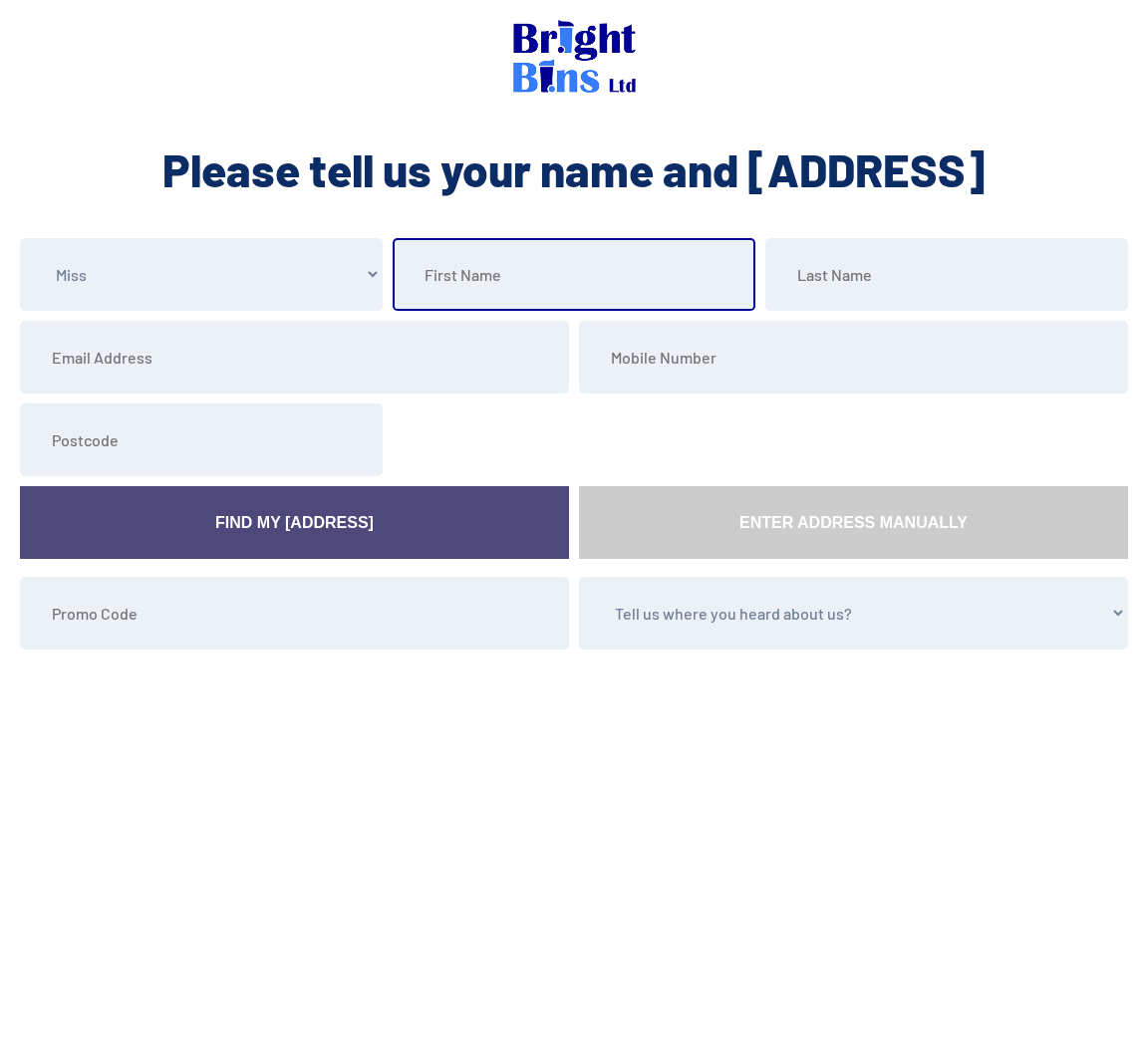 click at bounding box center [574, 274] 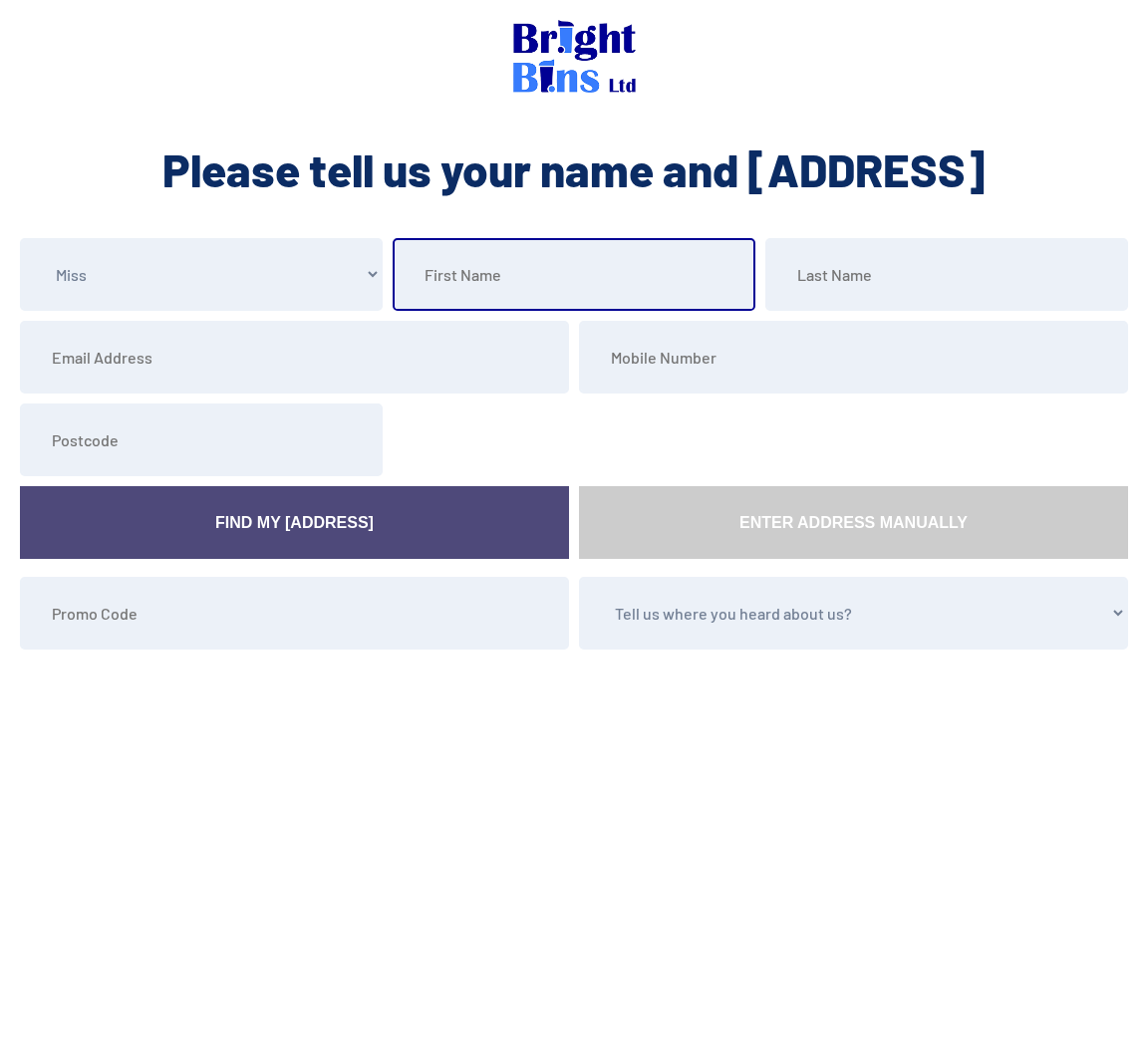 type on "[FIRST]" 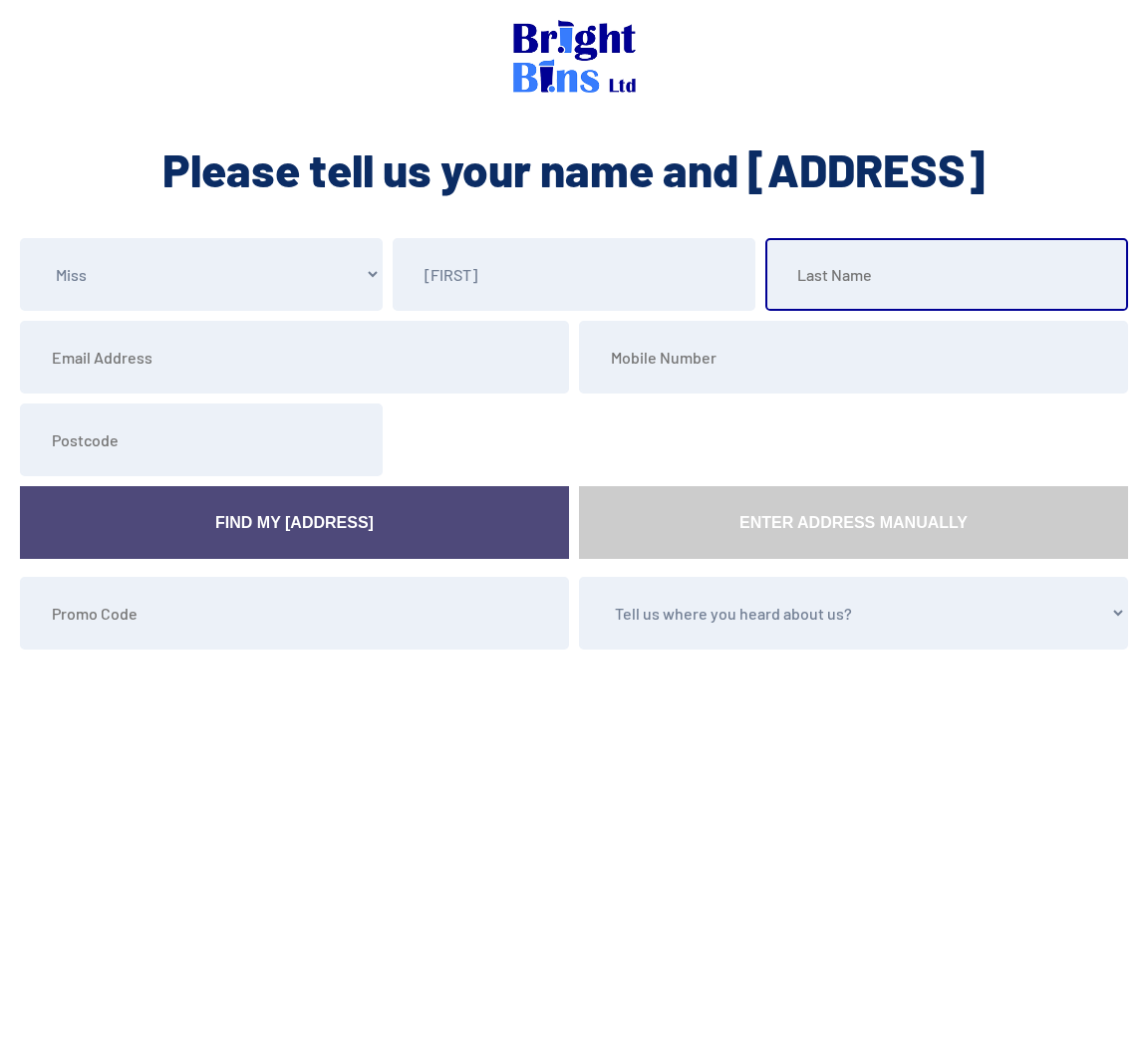type on "[LAST]" 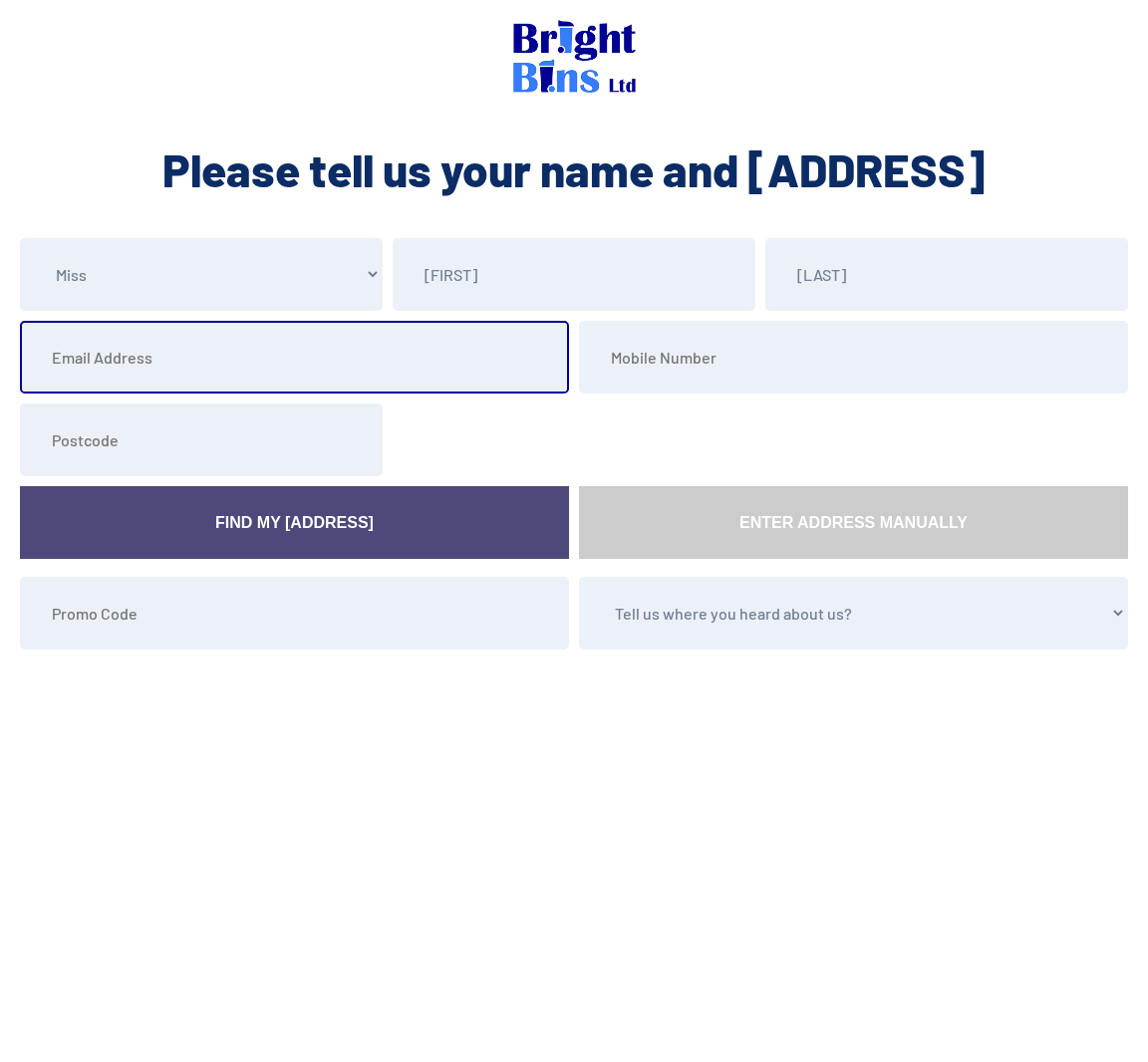type on "bethan.jones@hays-travel.co.uk" 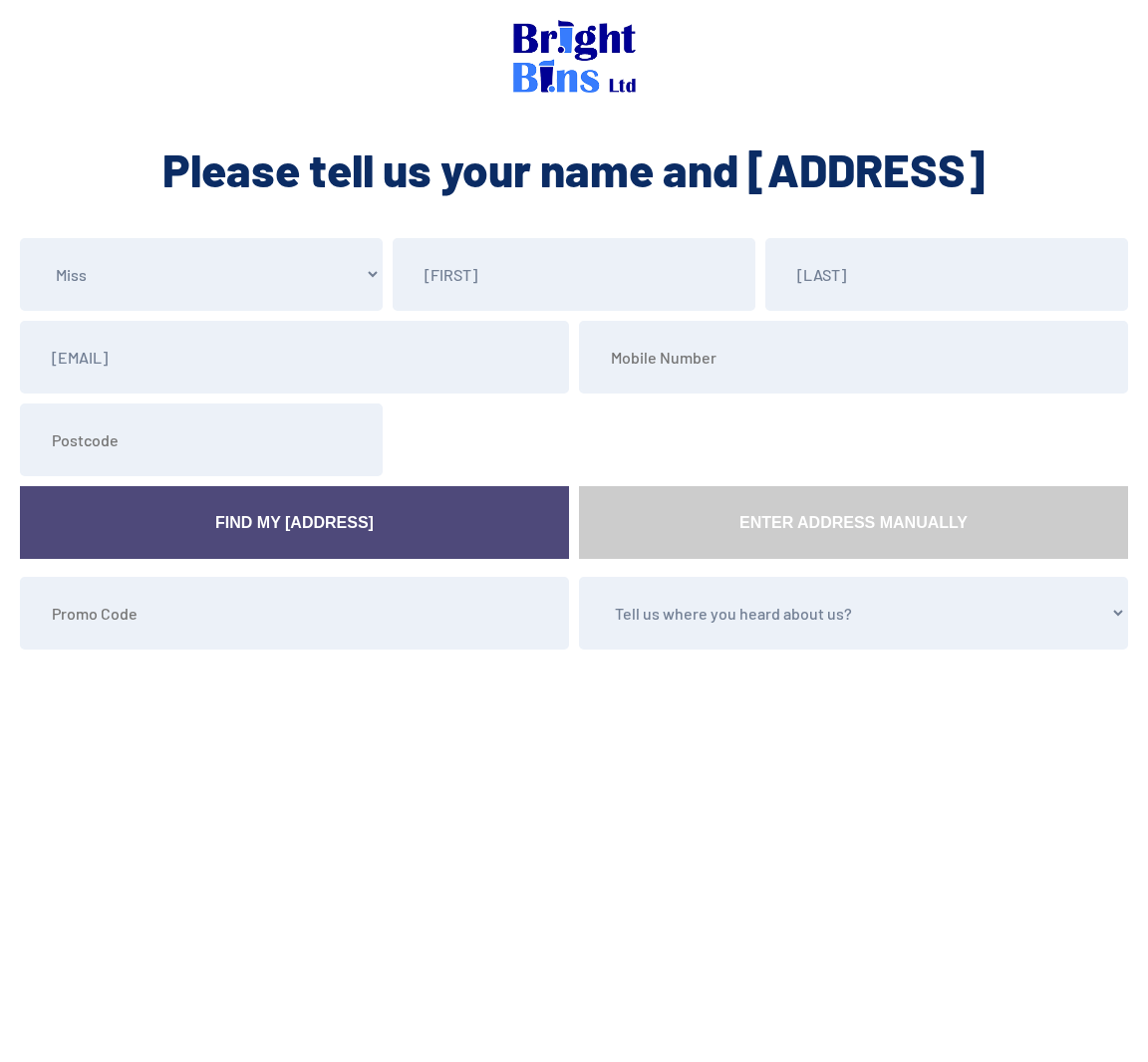 type on "LL29 7AJ" 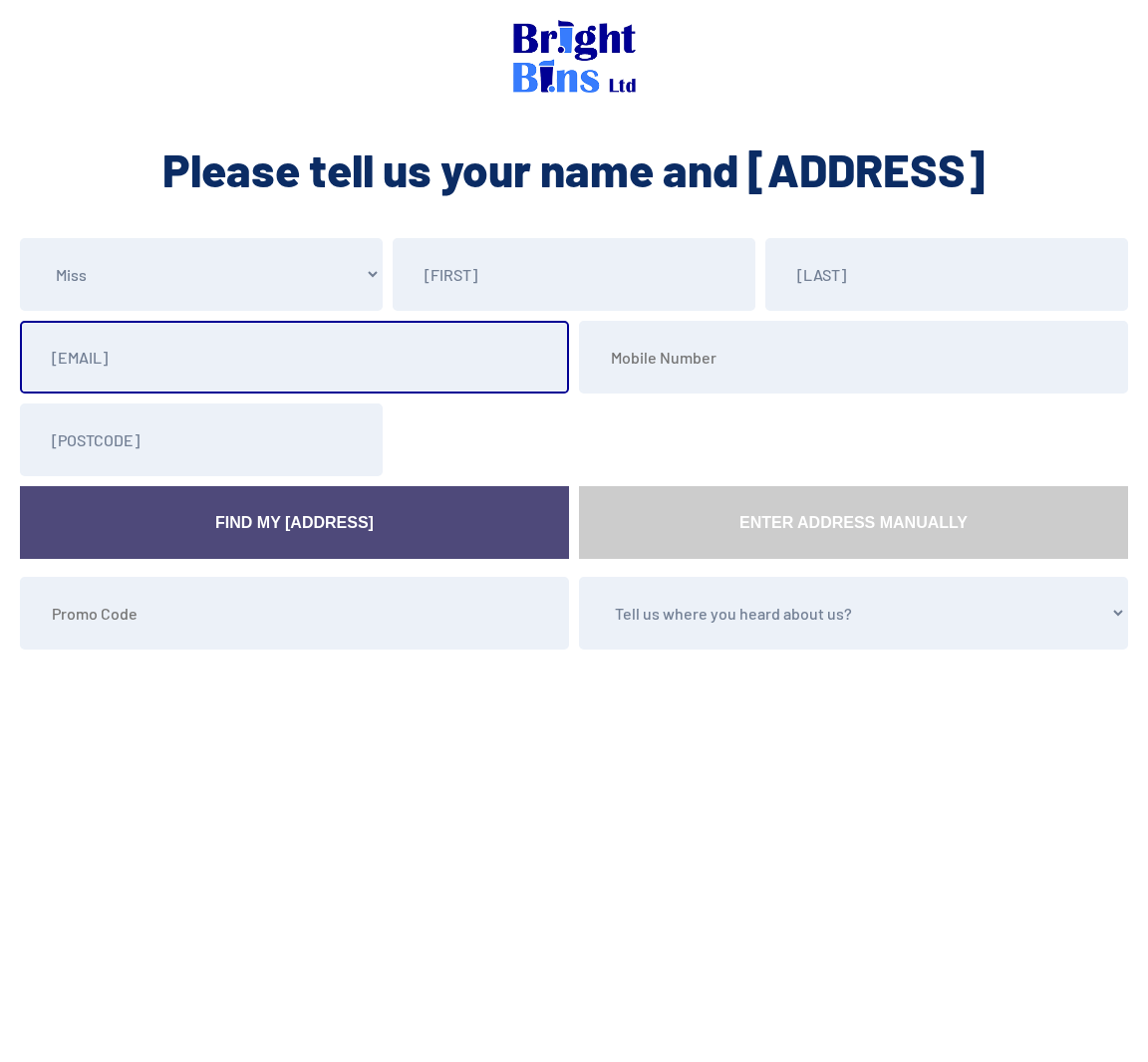click on "bethan.jones@hays-travel.co.uk" at bounding box center [294, 357] 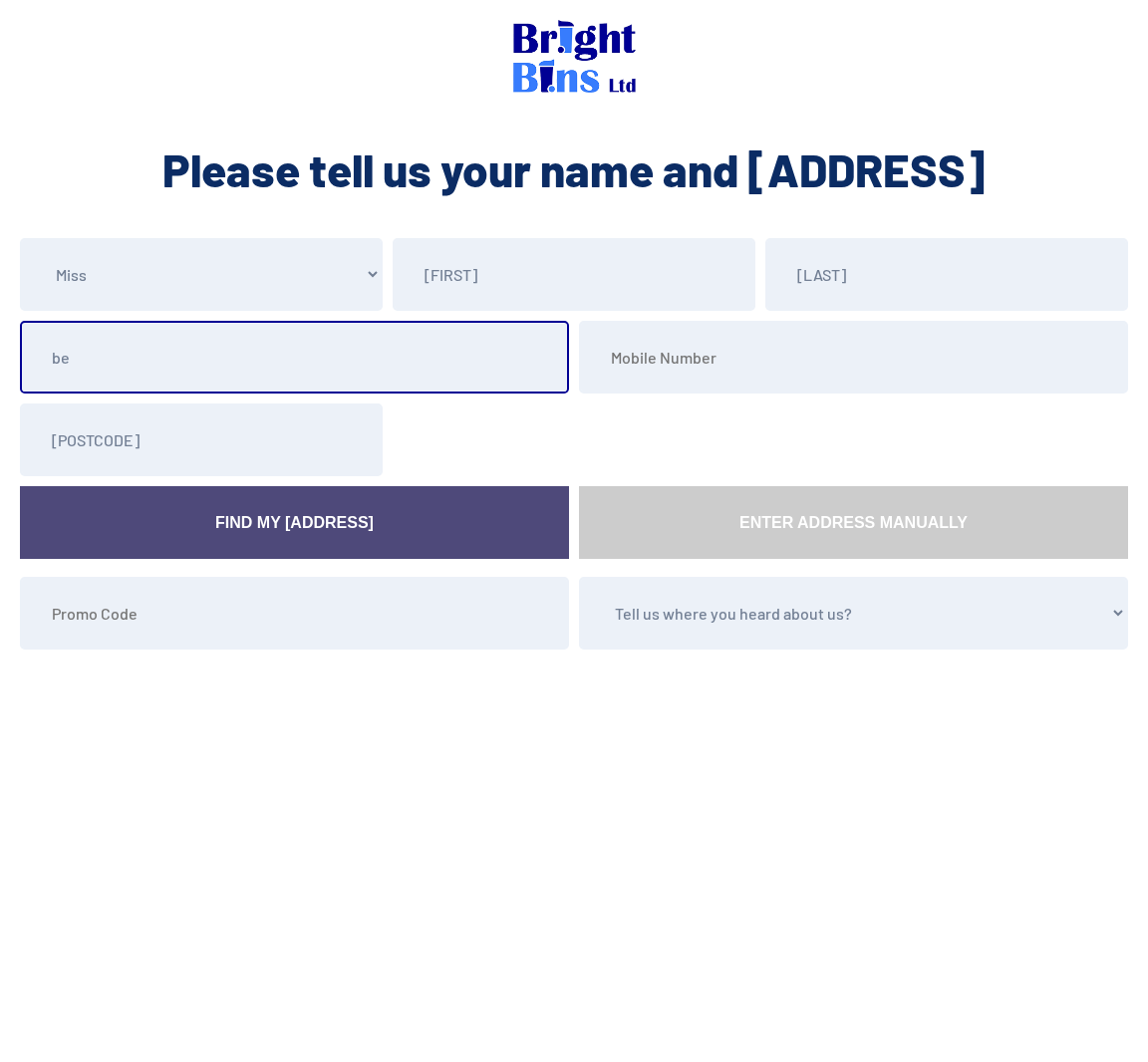 type on "b" 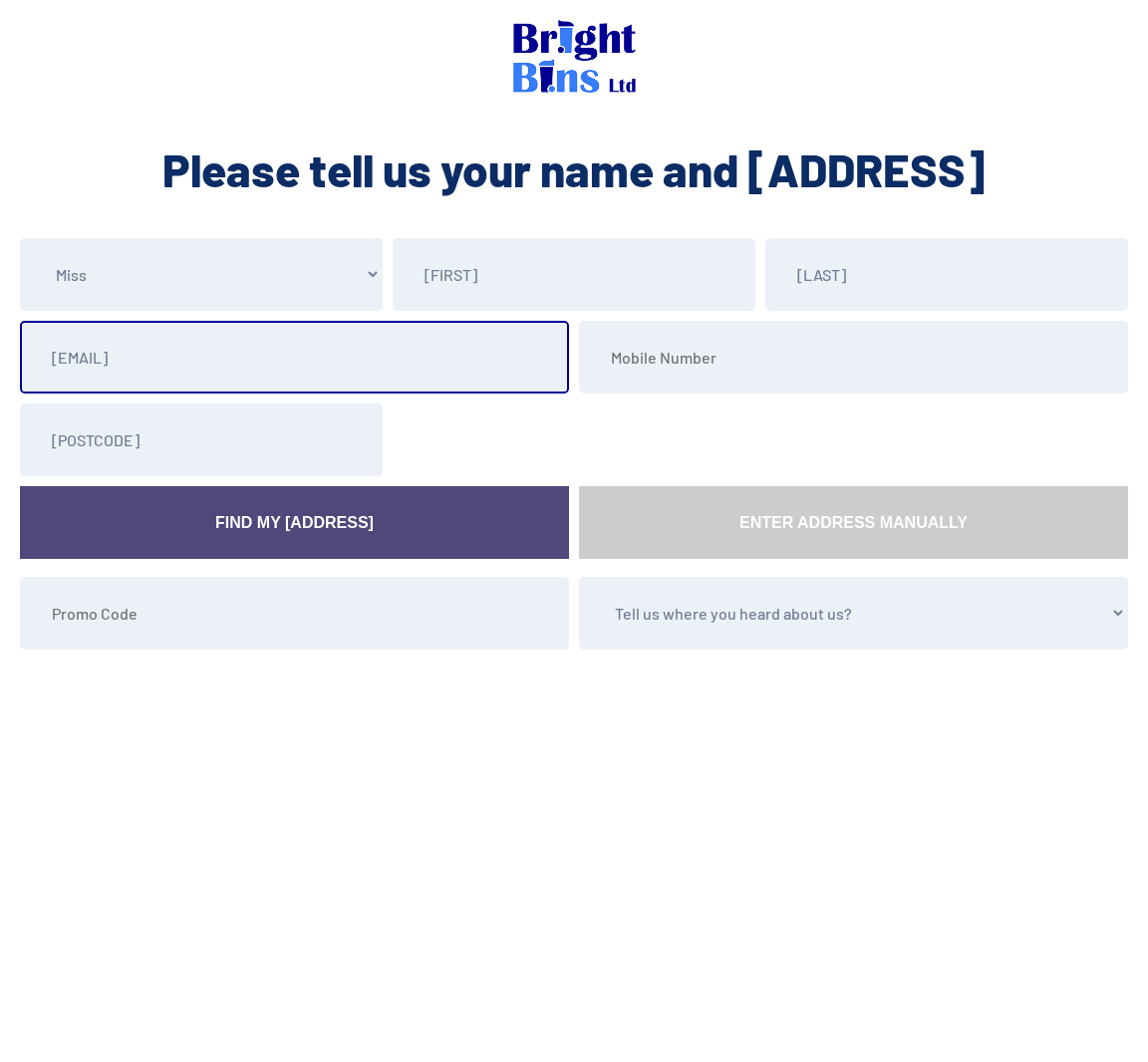 type on "wshomesltd@outlook.com" 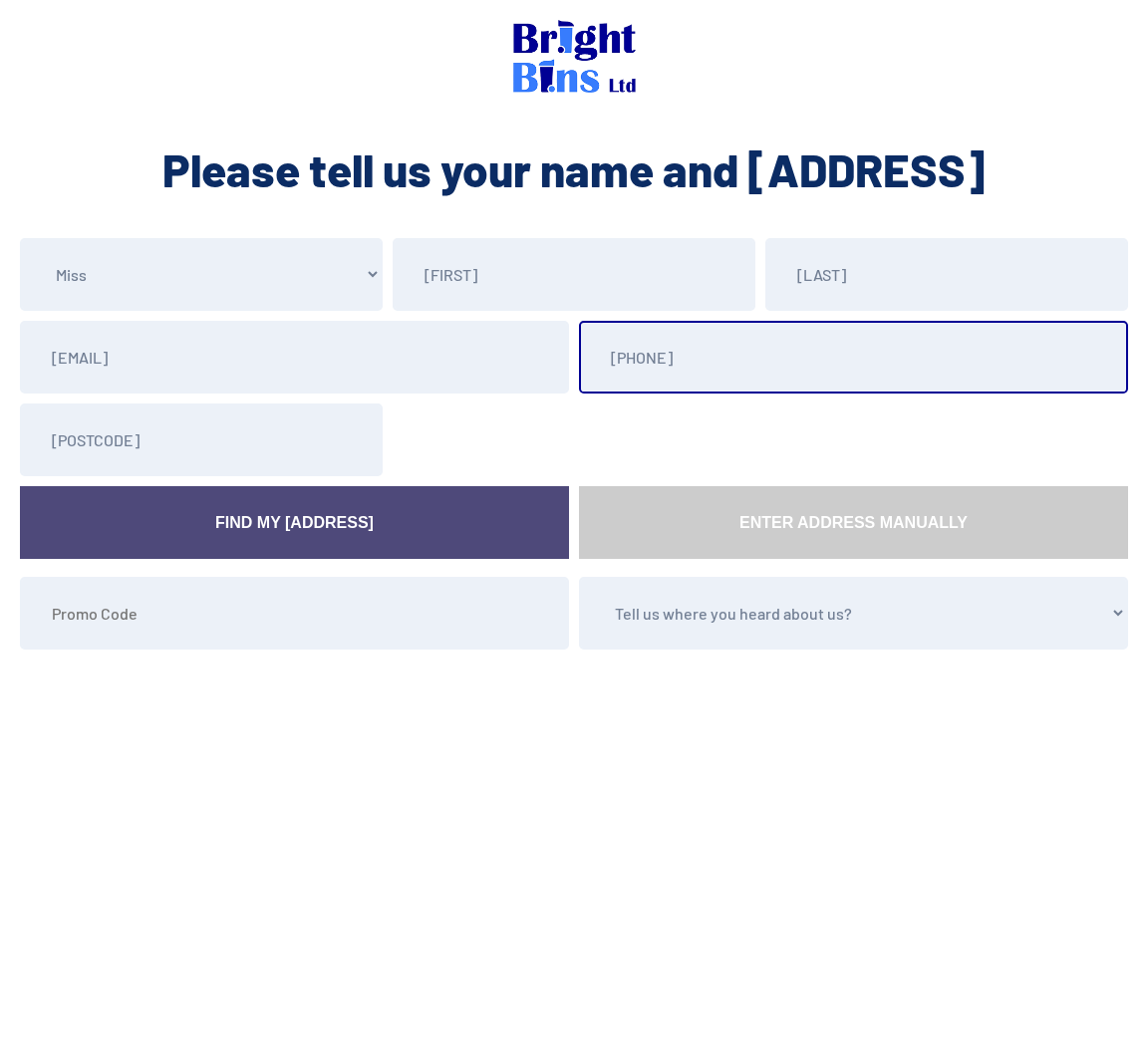 type on "07818657997" 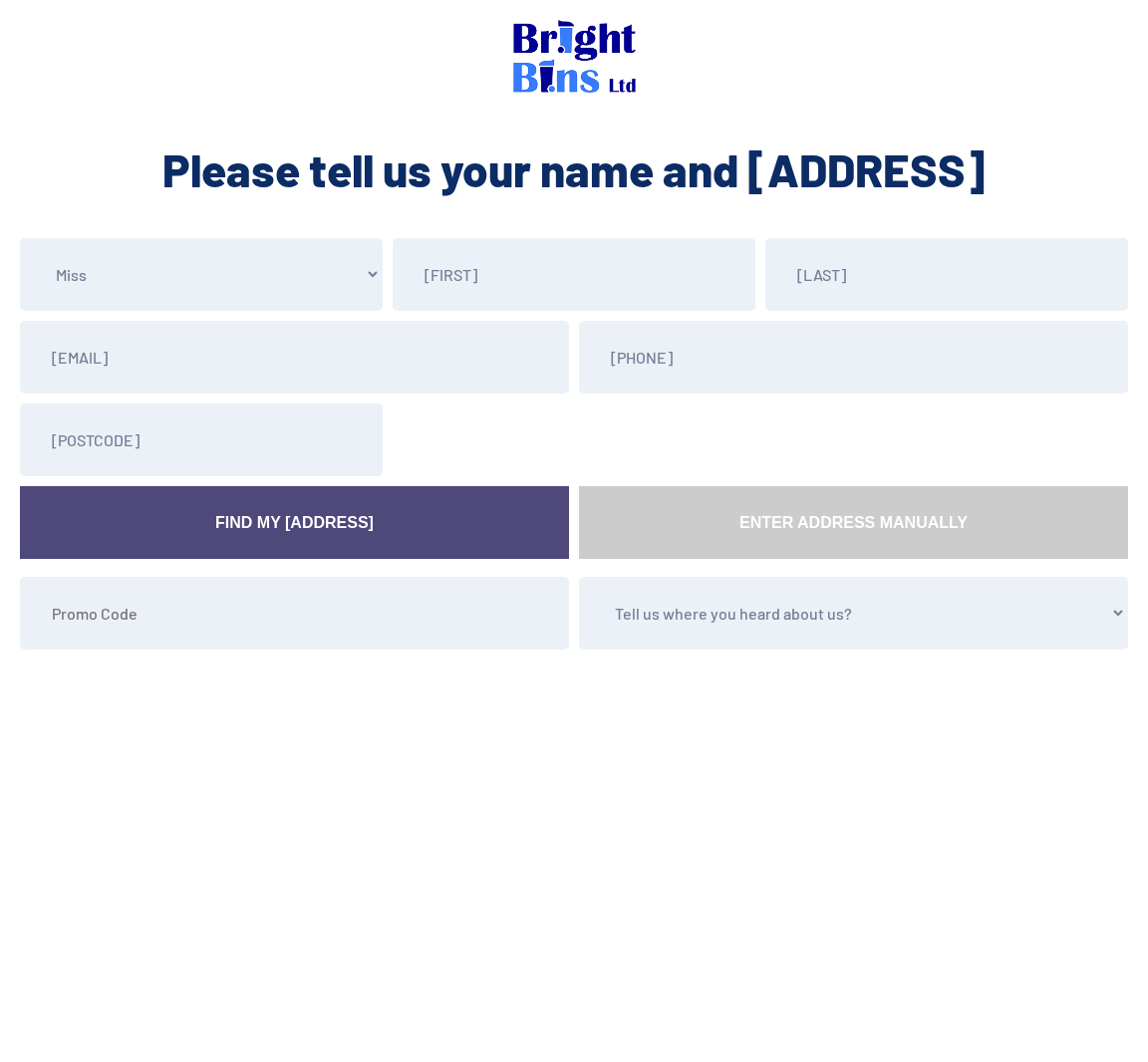 click at bounding box center (760, 439) 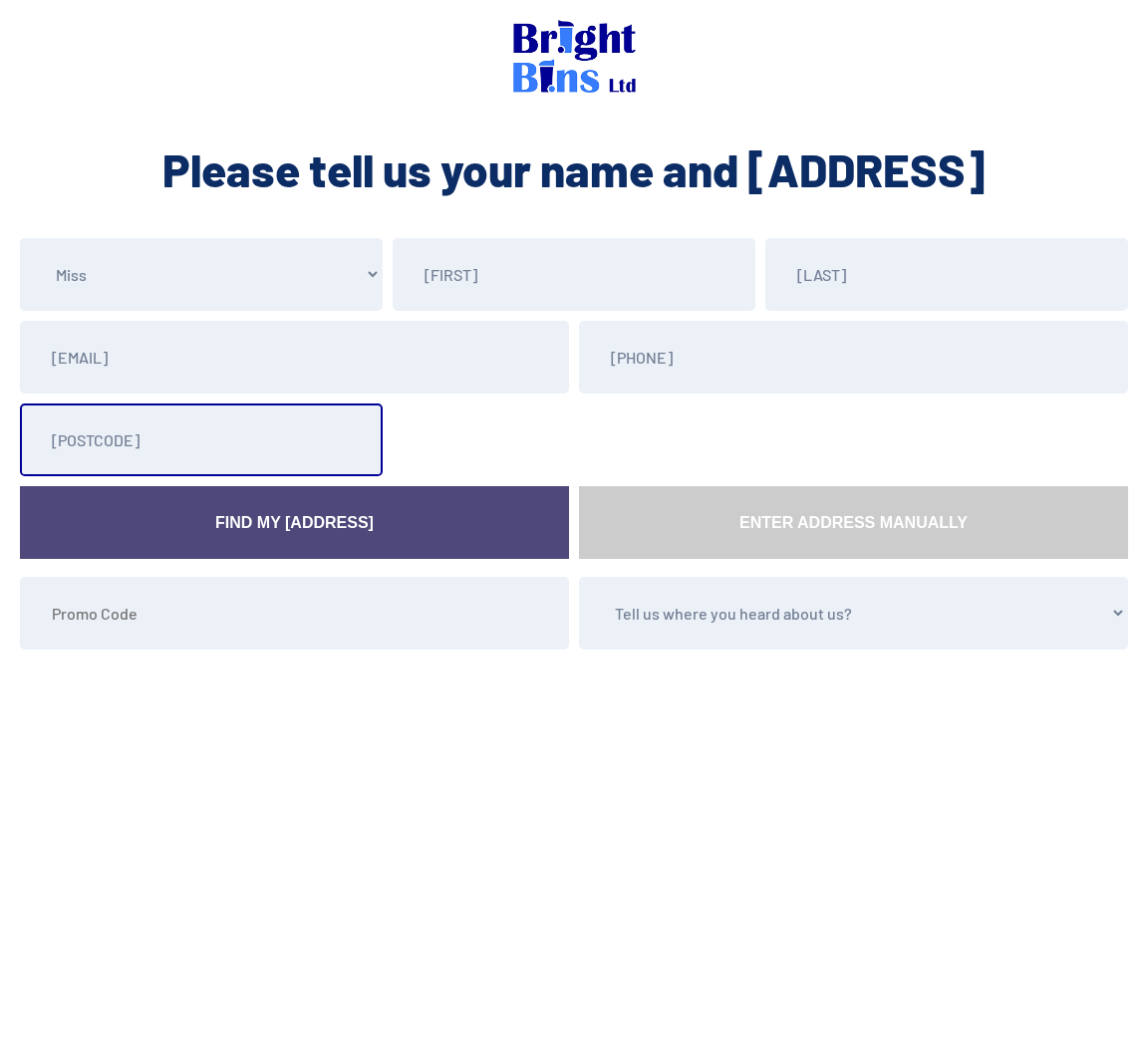 click on "LL29 7AJ" at bounding box center [201, 439] 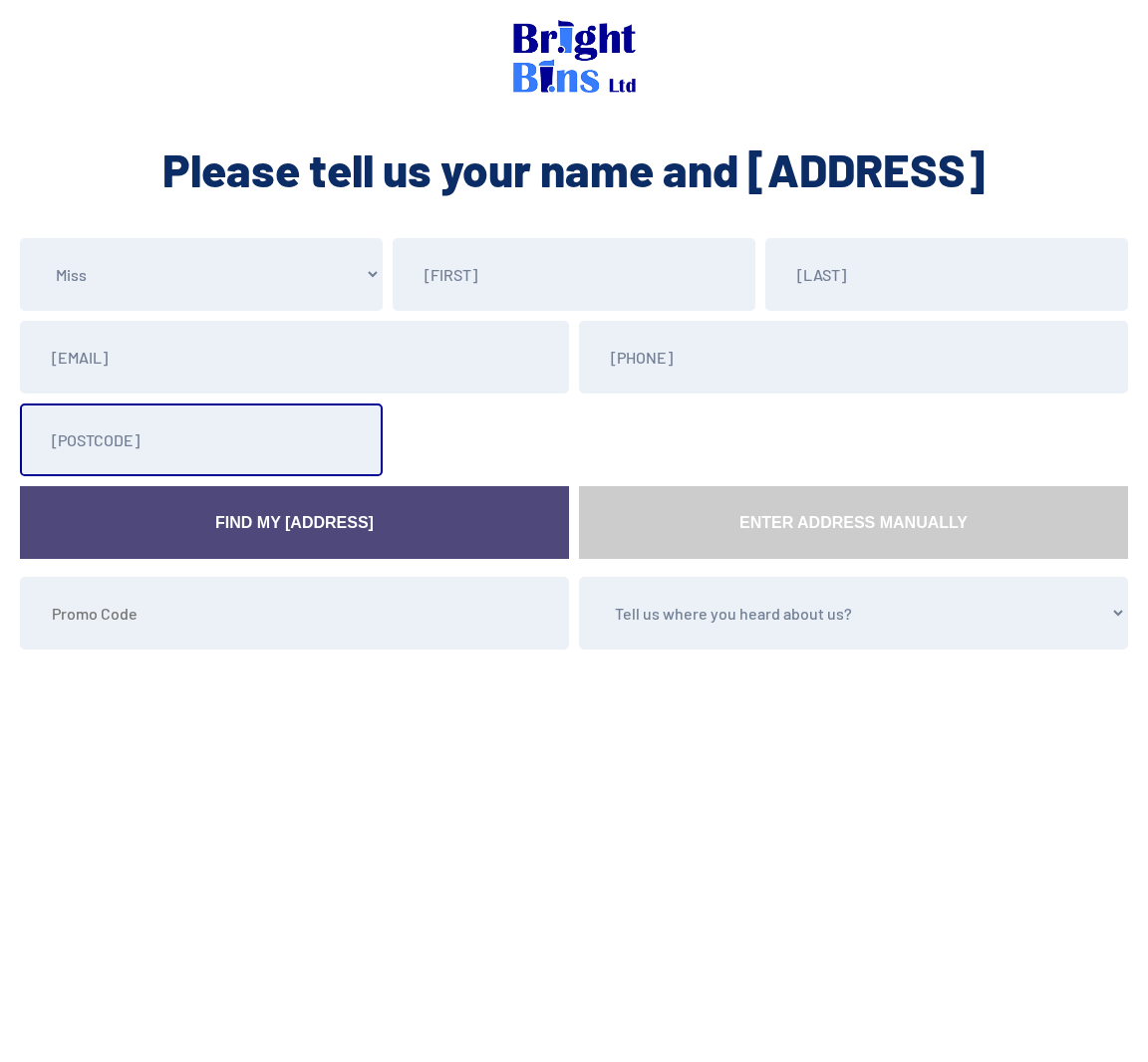 type on "LL30 2NB" 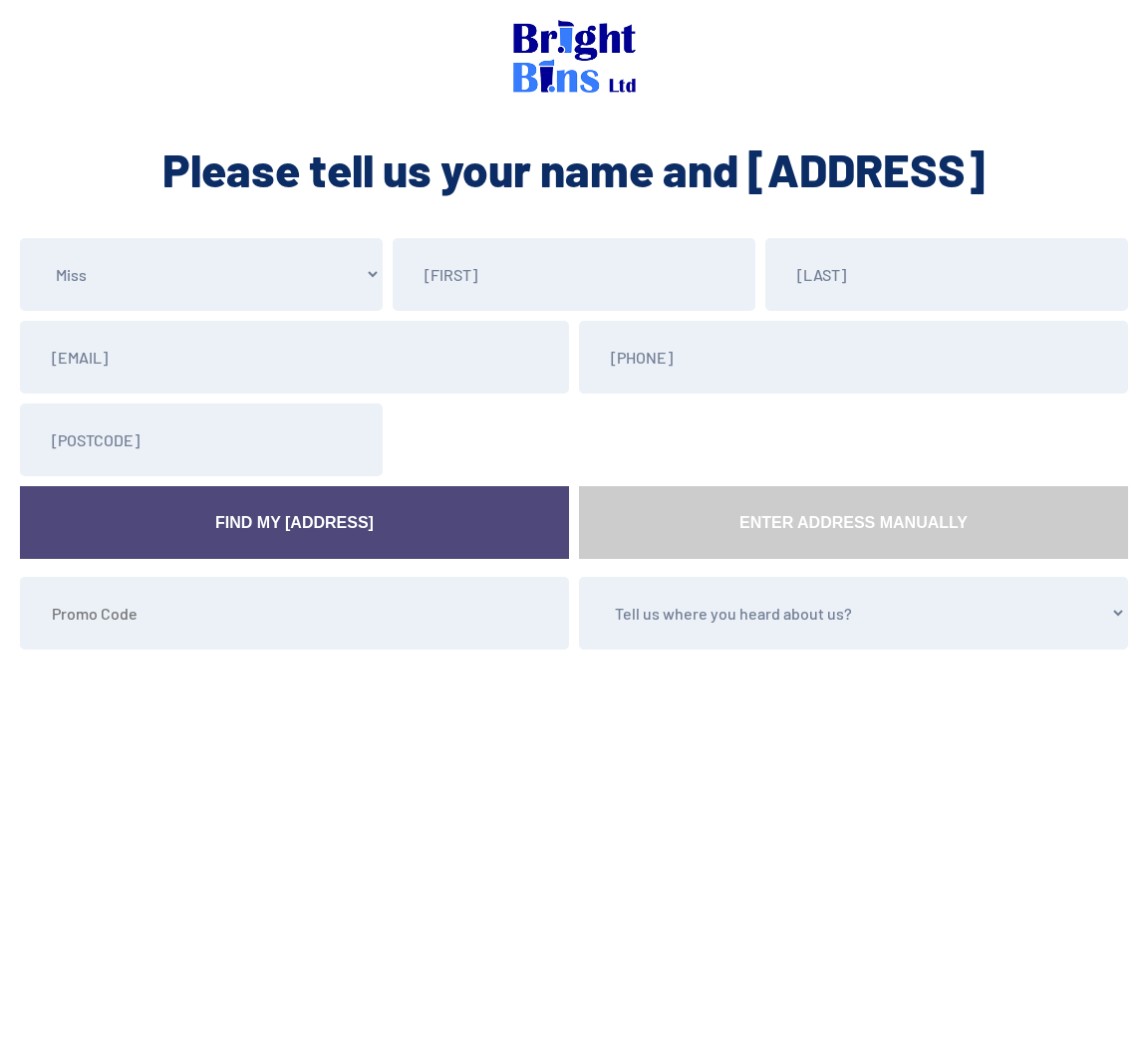 click at bounding box center [760, 439] 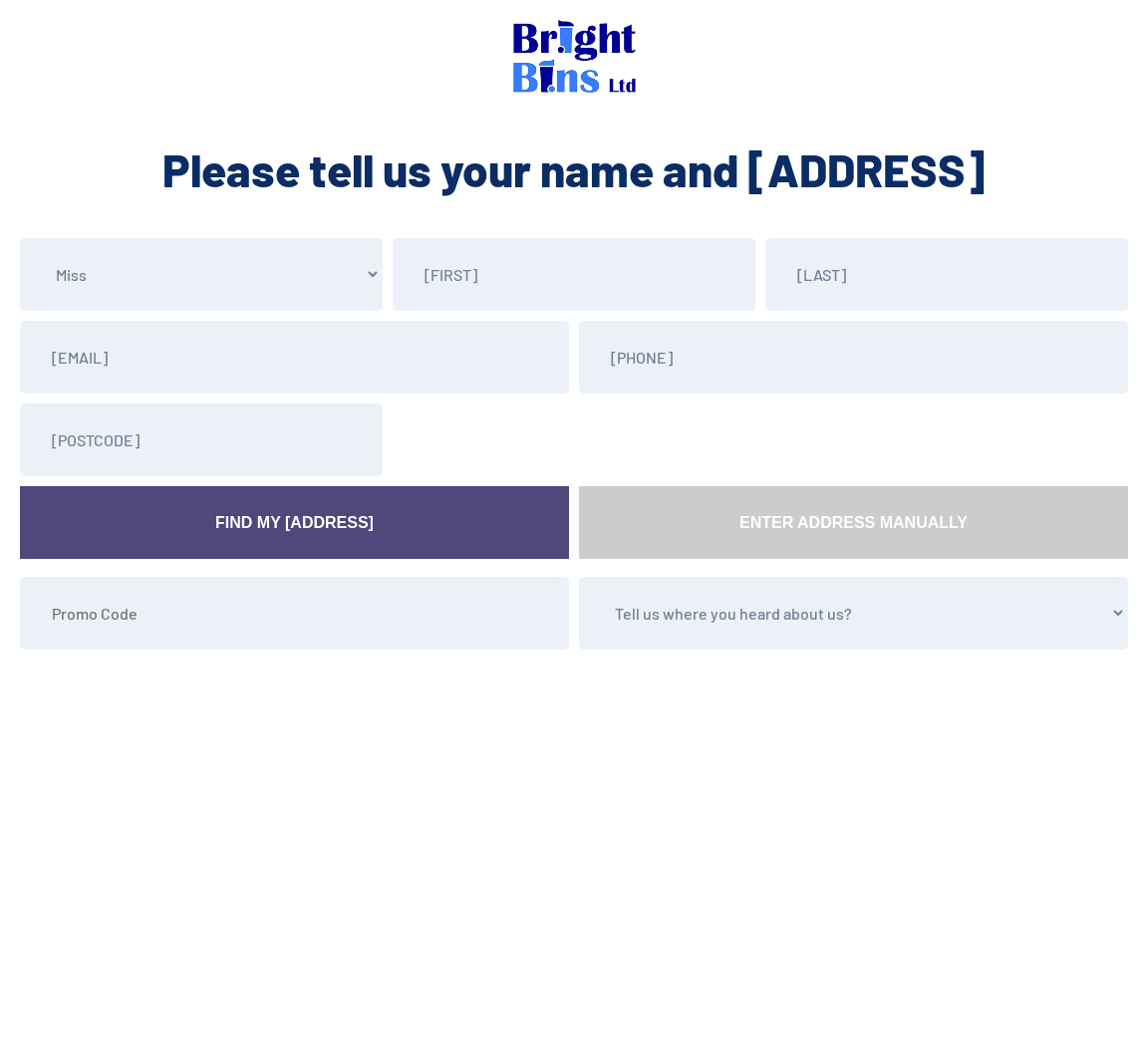 click on "Find My Address" at bounding box center [294, 522] 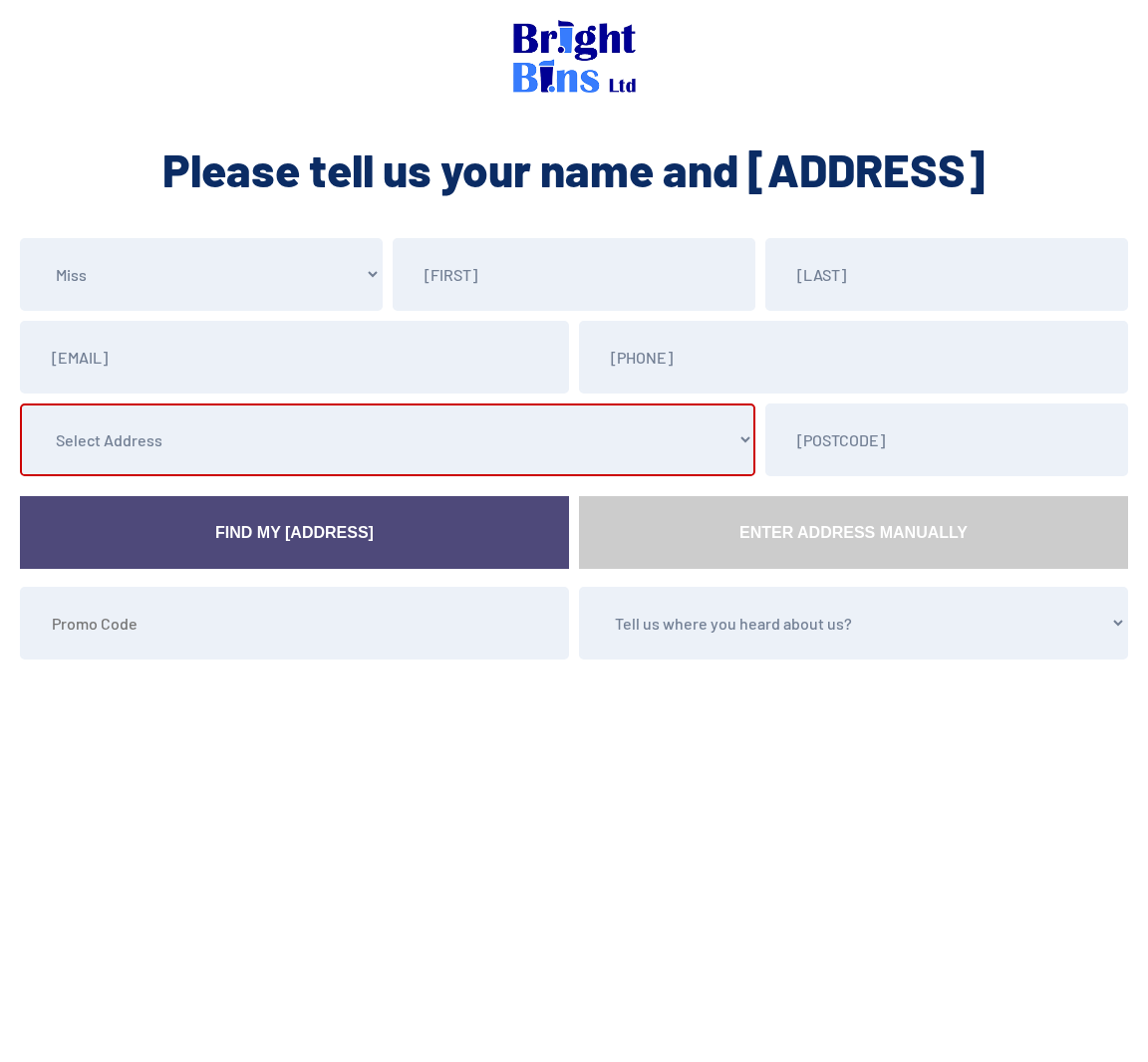 click on "Select Address 19 Old Road, , , , , Llandudno, Gwynedd 20 Old Road, , , , , Llandudno, Gwynedd 21 Old Road, , , , , Llandudno, Gwynedd Tudno Properties Ltd, Kings Head, Old Road, , , Llandudno, Gwynedd 18 Old Road, , , , , Llandudno, Gwynedd Kings Head Pub & Restaurant, Old Road, , , , Llandudno, Gwynedd Fish Tram Chips, 22-24 Old Road, , , , Llandudno, Gwynedd" at bounding box center [388, 439] 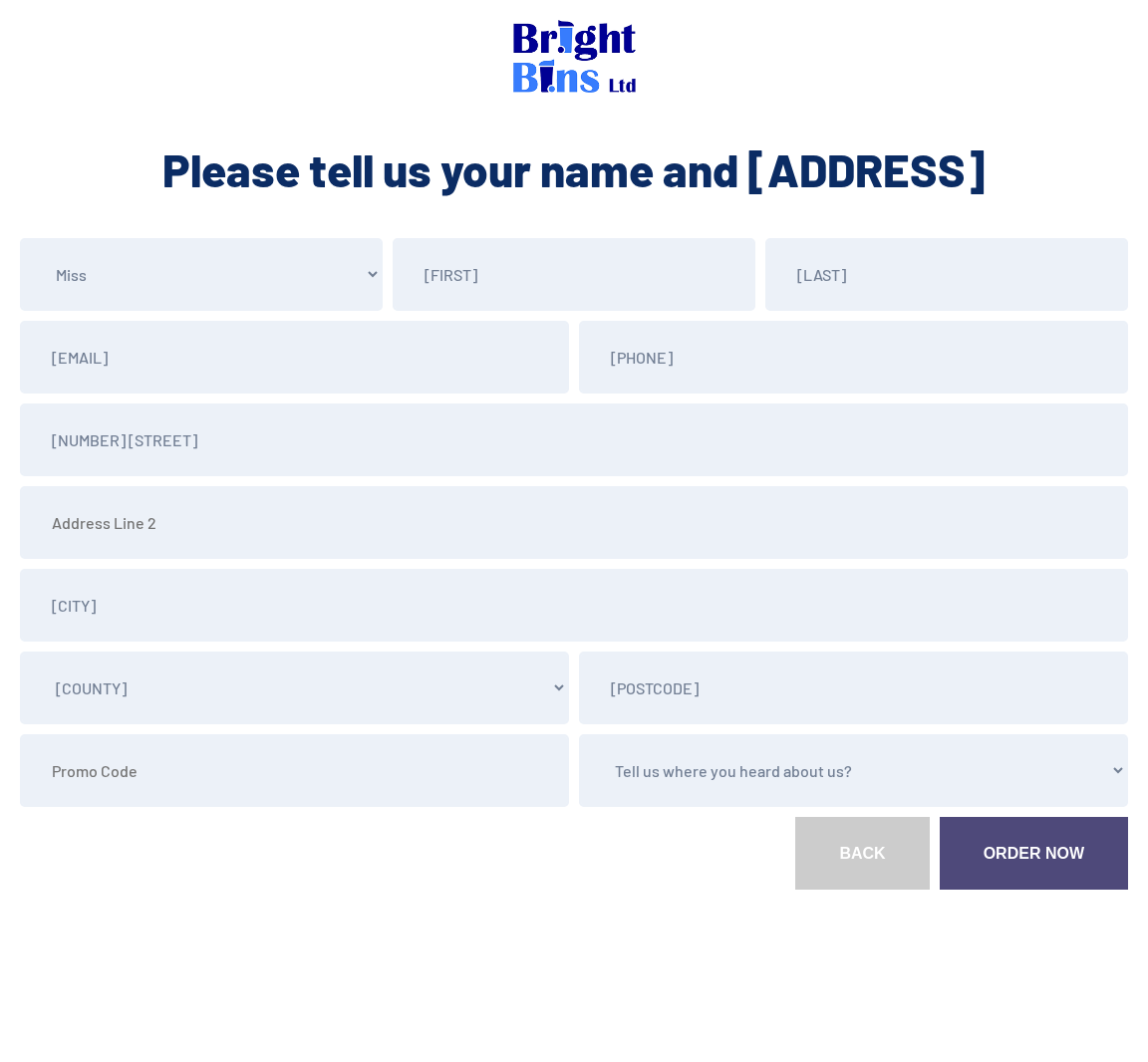 click on "County Cheshire Conwy Denbighshire Flintshire Shropshire Wirral Merseyside Wrexham Other" at bounding box center [294, 687] 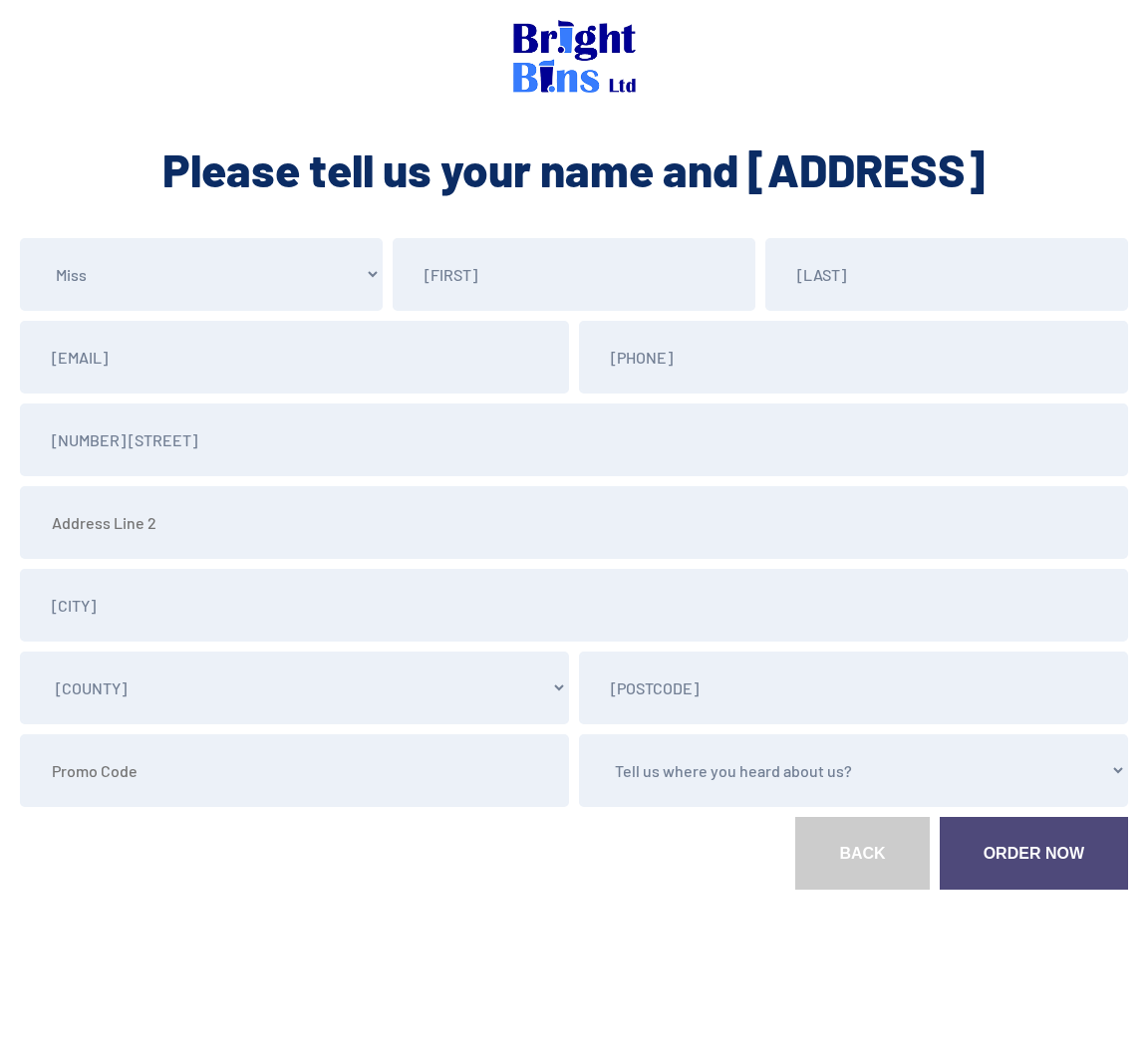 select on "Conwy" 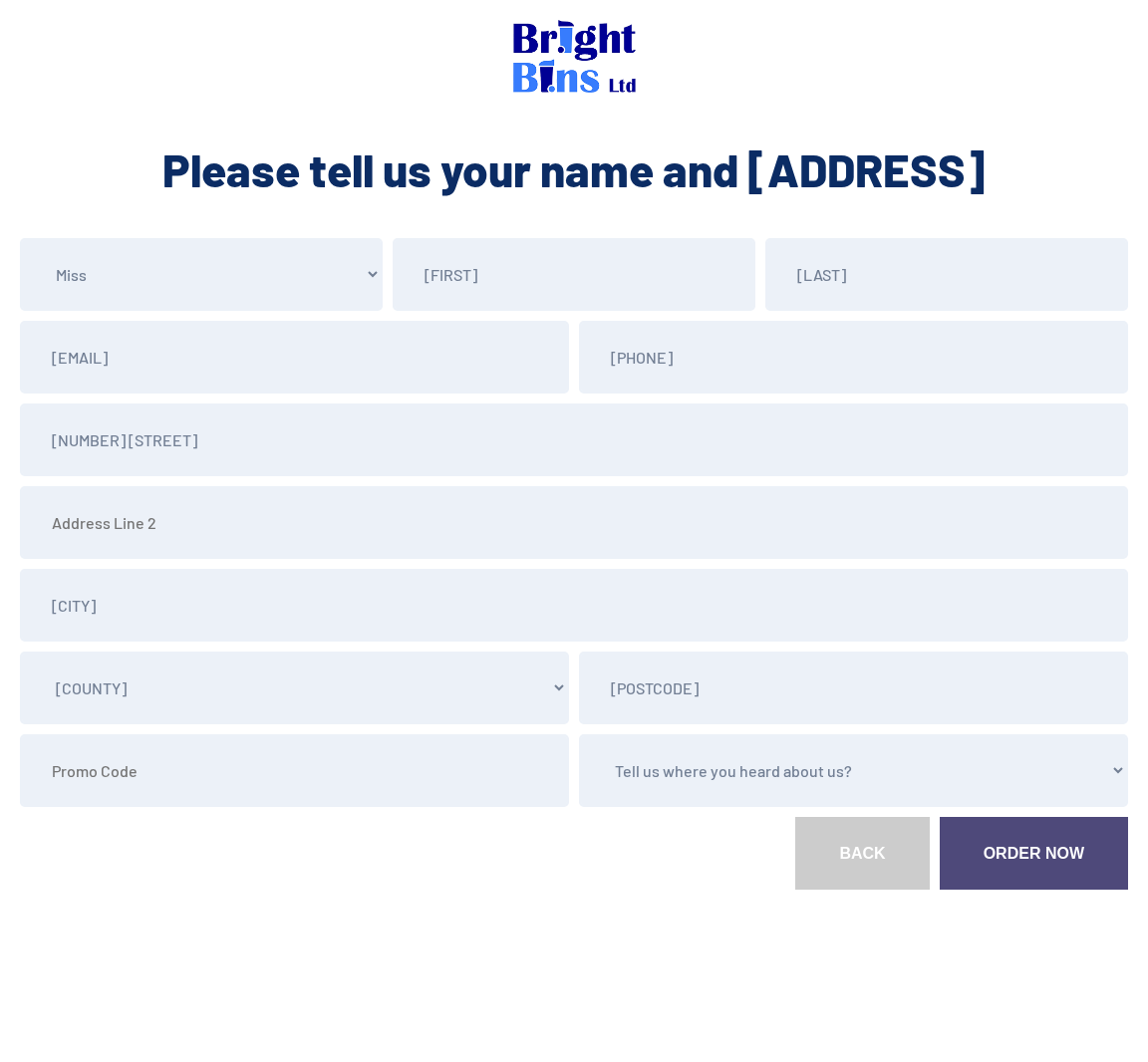 click on "County Cheshire Conwy Denbighshire Flintshire Shropshire Wirral Merseyside Wrexham Other" at bounding box center (294, 687) 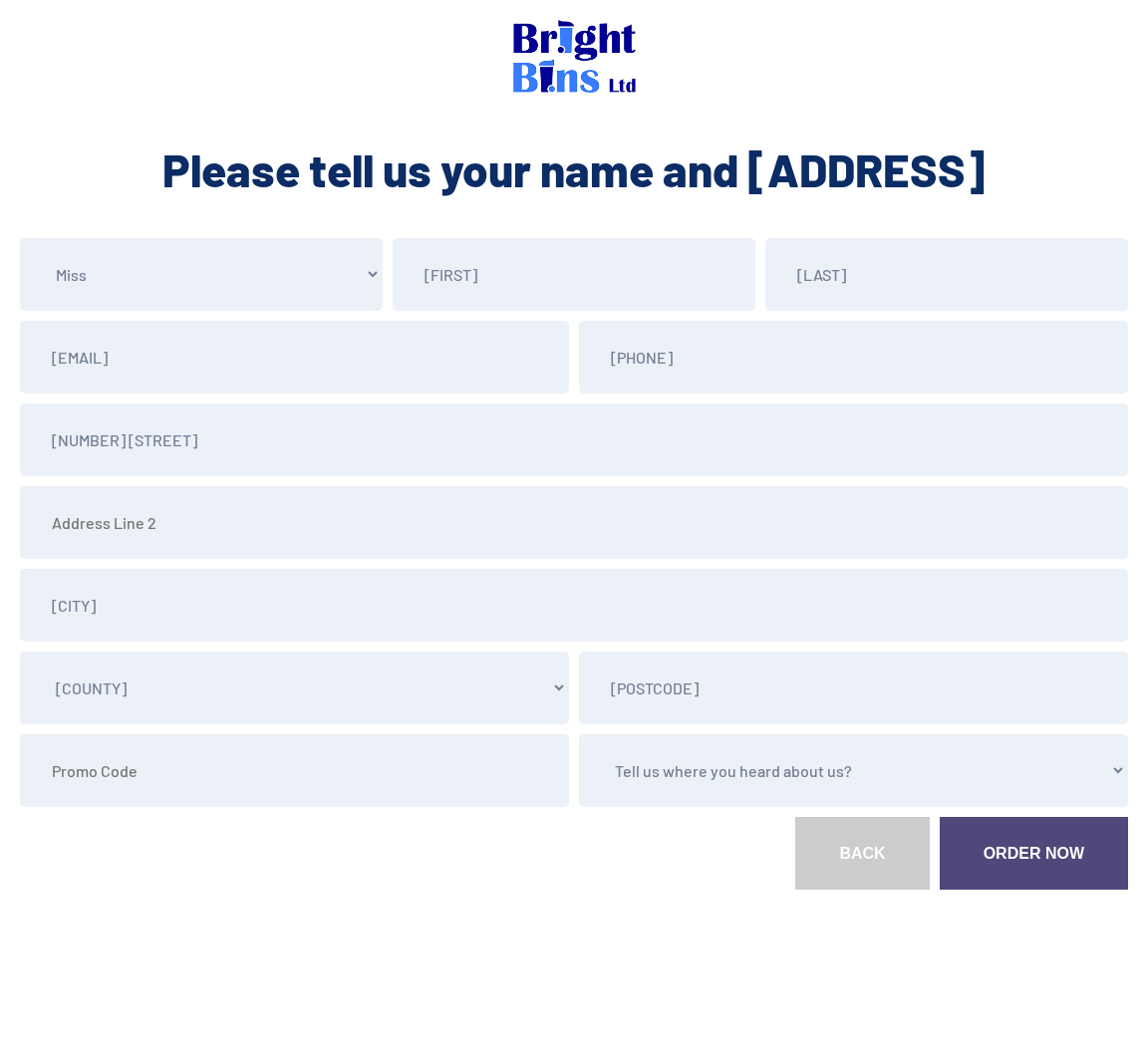 click on "Tell us where you heard about us? Word of Mouth Leaflet Sticker On Bin Spoke To Driver Canvasser Google Social Media Heart Radio Text Message Promo Card Other" at bounding box center (853, 770) 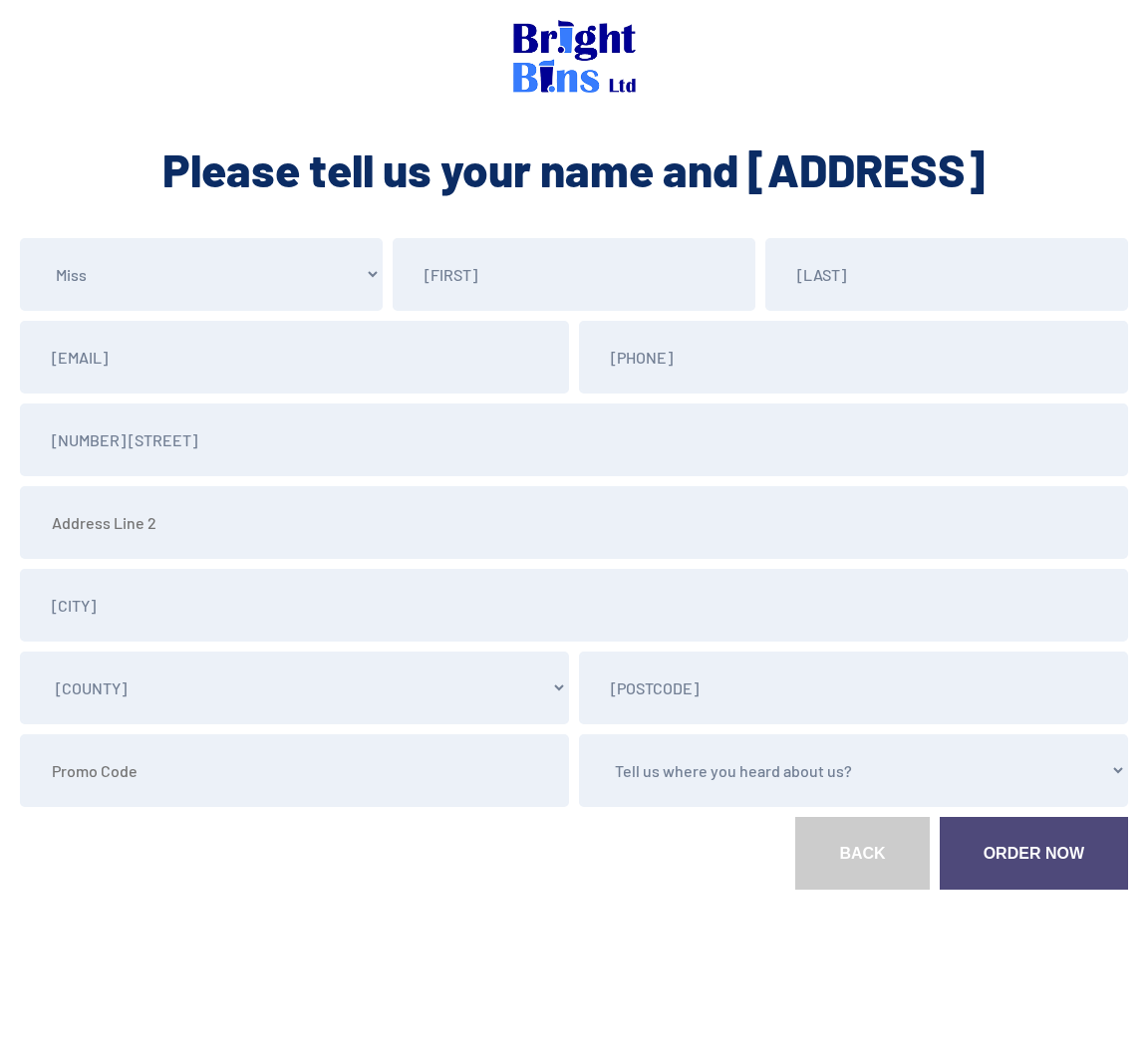 select on "Other" 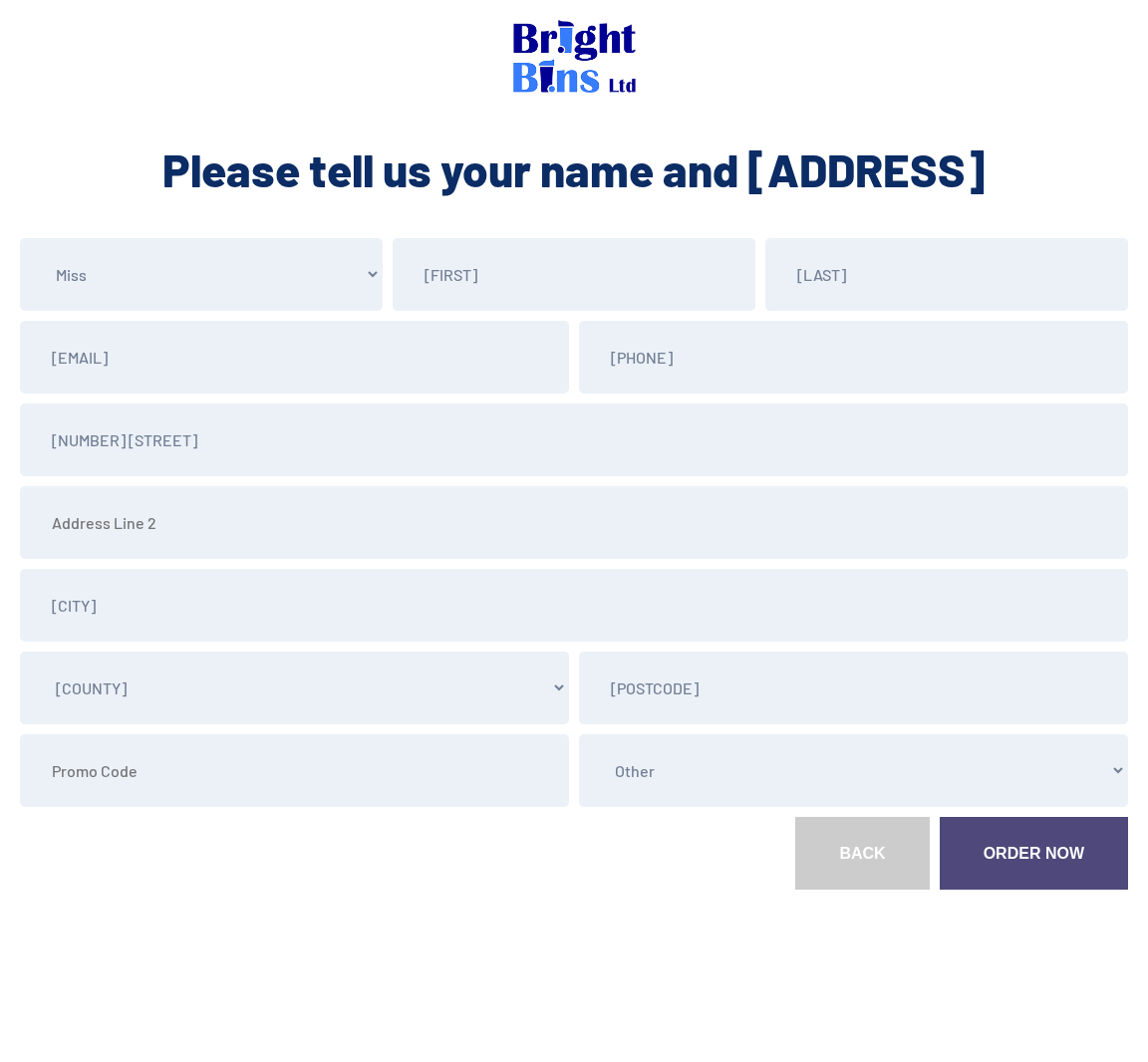 click on "Tell us where you heard about us? Word of Mouth Leaflet Sticker On Bin Spoke To Driver Canvasser Google Social Media Heart Radio Text Message Promo Card Other" at bounding box center [853, 770] 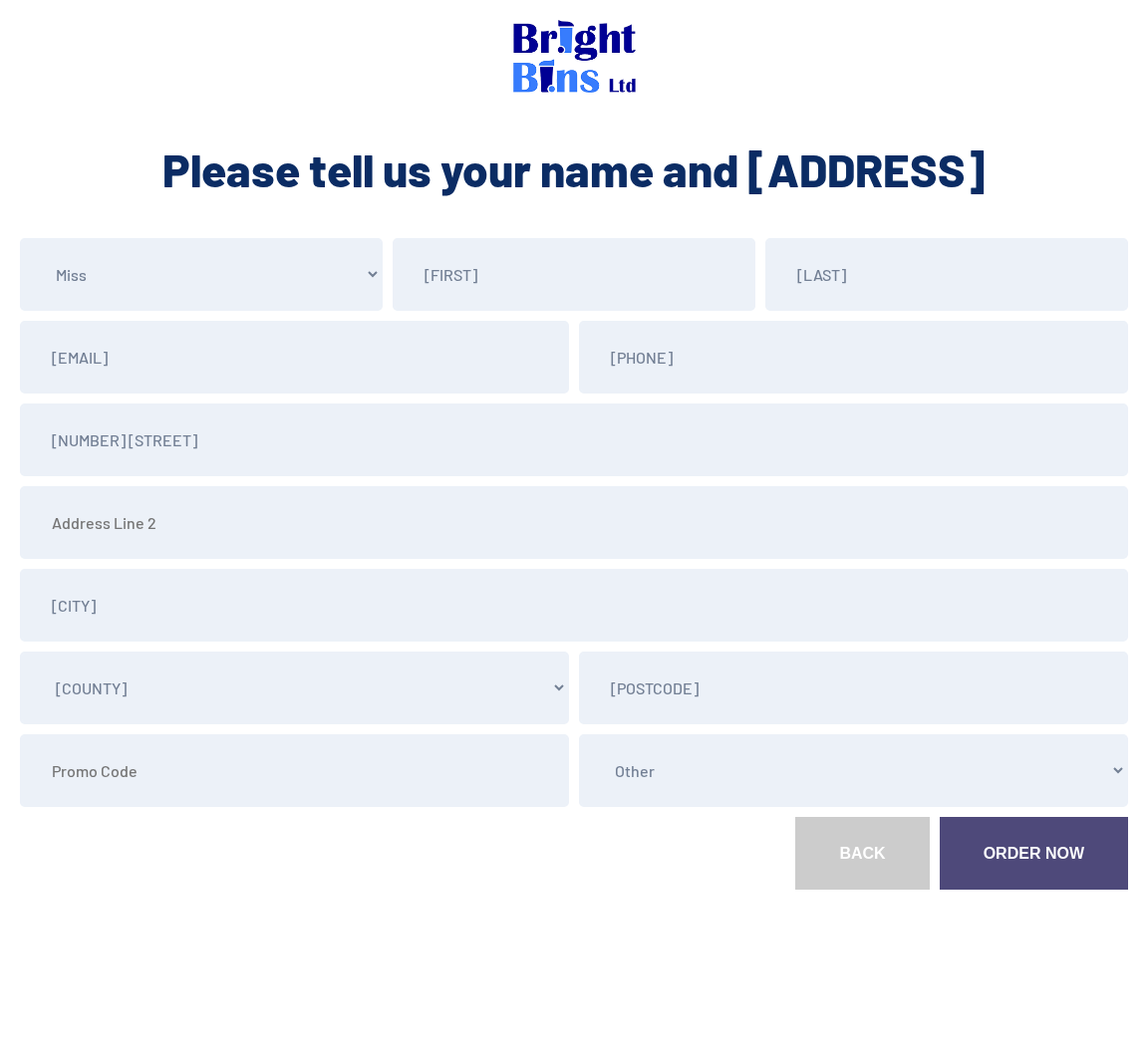click on "Order Now" at bounding box center [1033, 853] 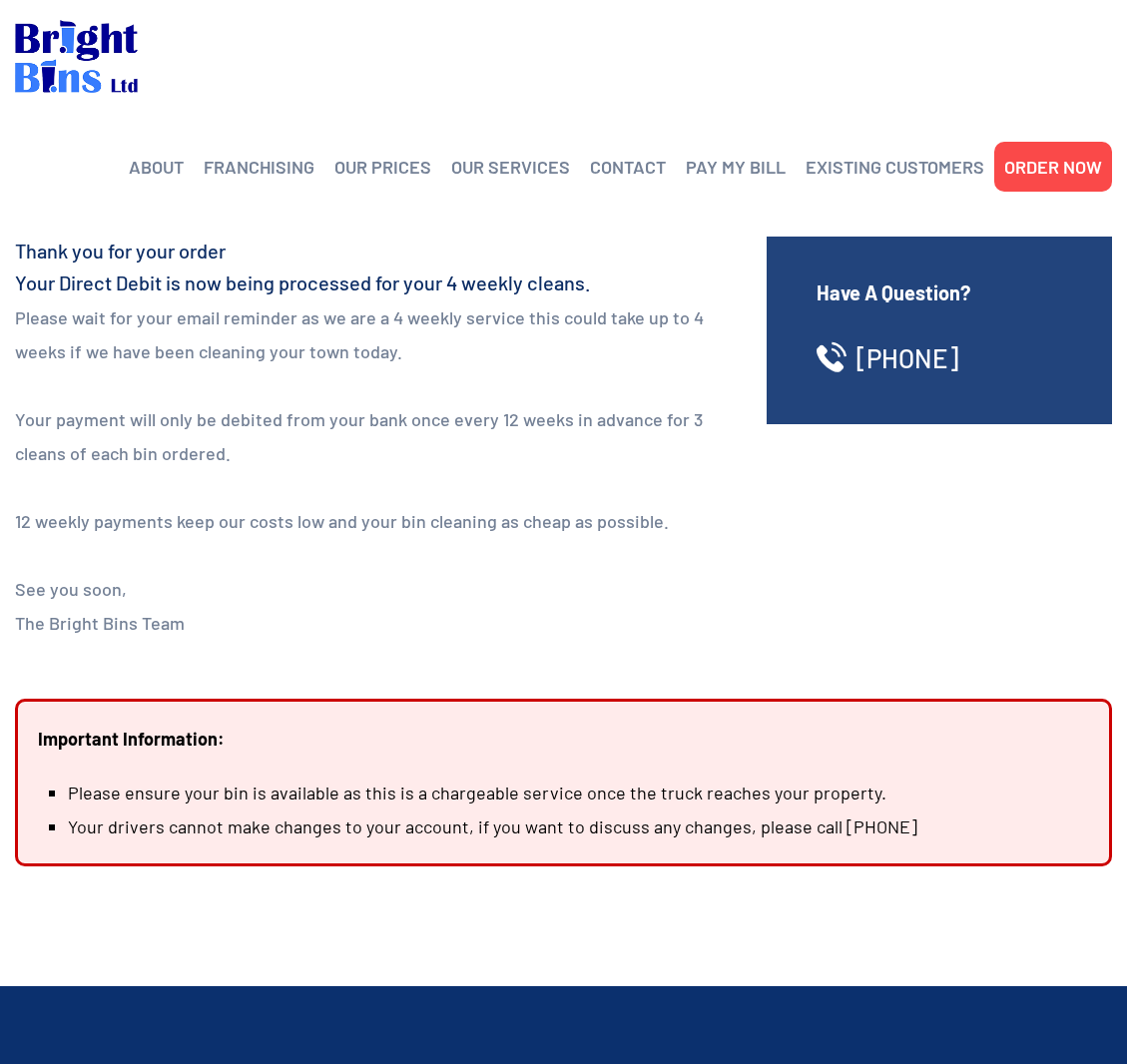 scroll, scrollTop: 0, scrollLeft: 0, axis: both 